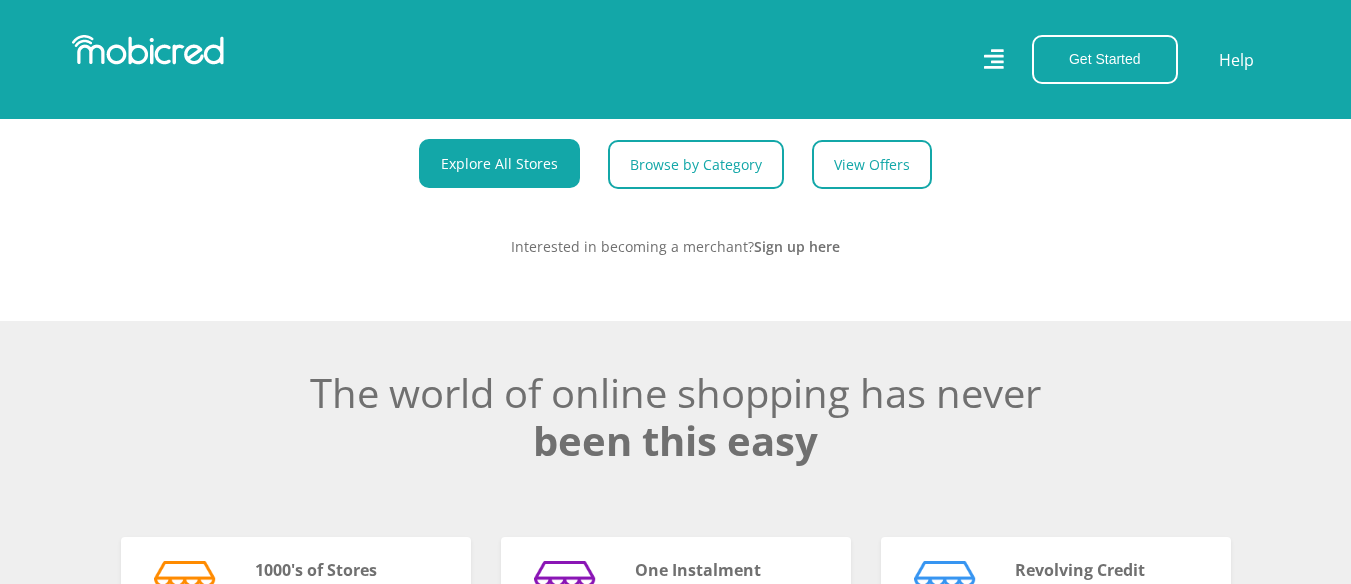 scroll, scrollTop: 1000, scrollLeft: 0, axis: vertical 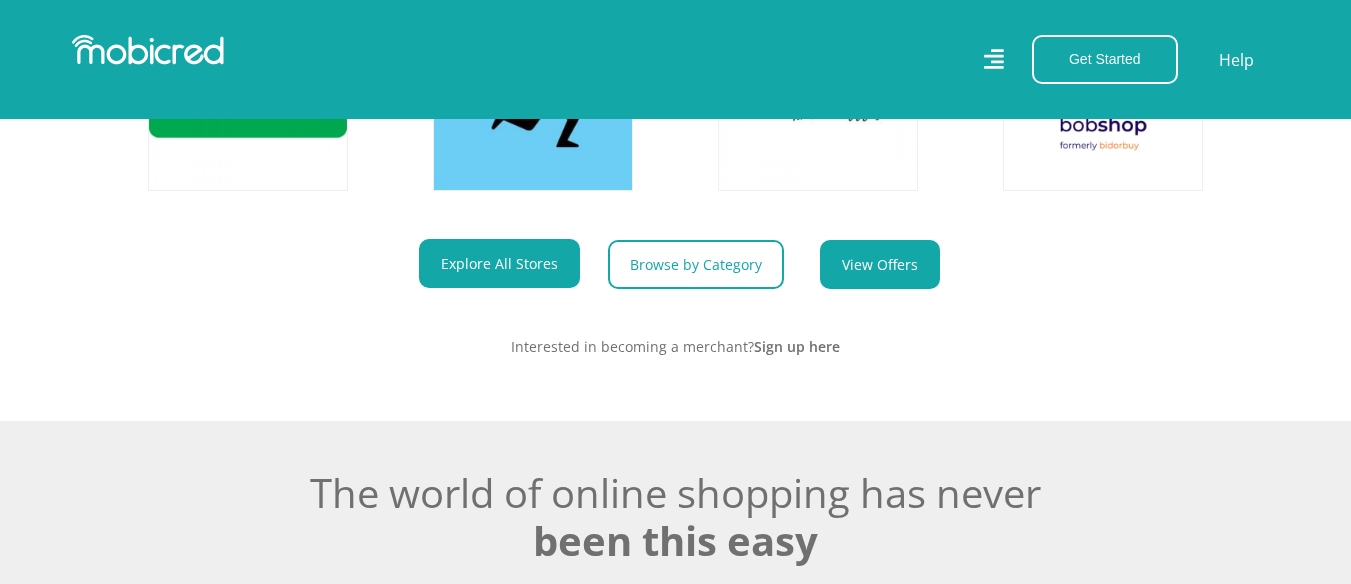 click on "View Offers" at bounding box center [880, 264] 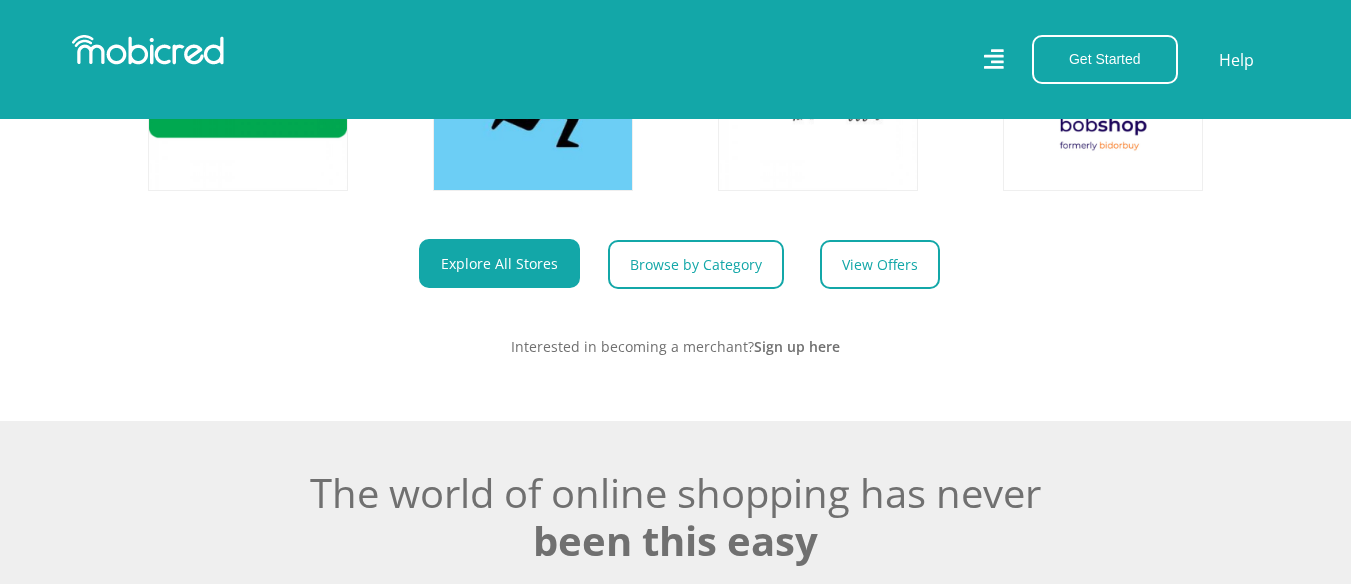 scroll, scrollTop: 0, scrollLeft: 2717, axis: horizontal 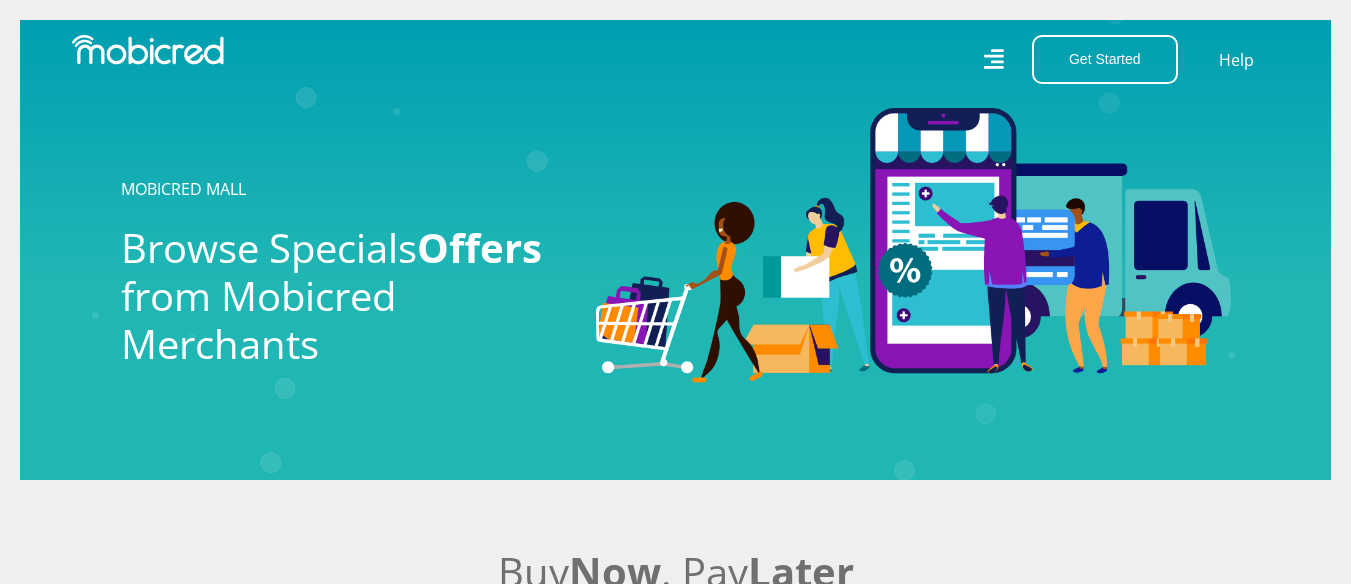 click 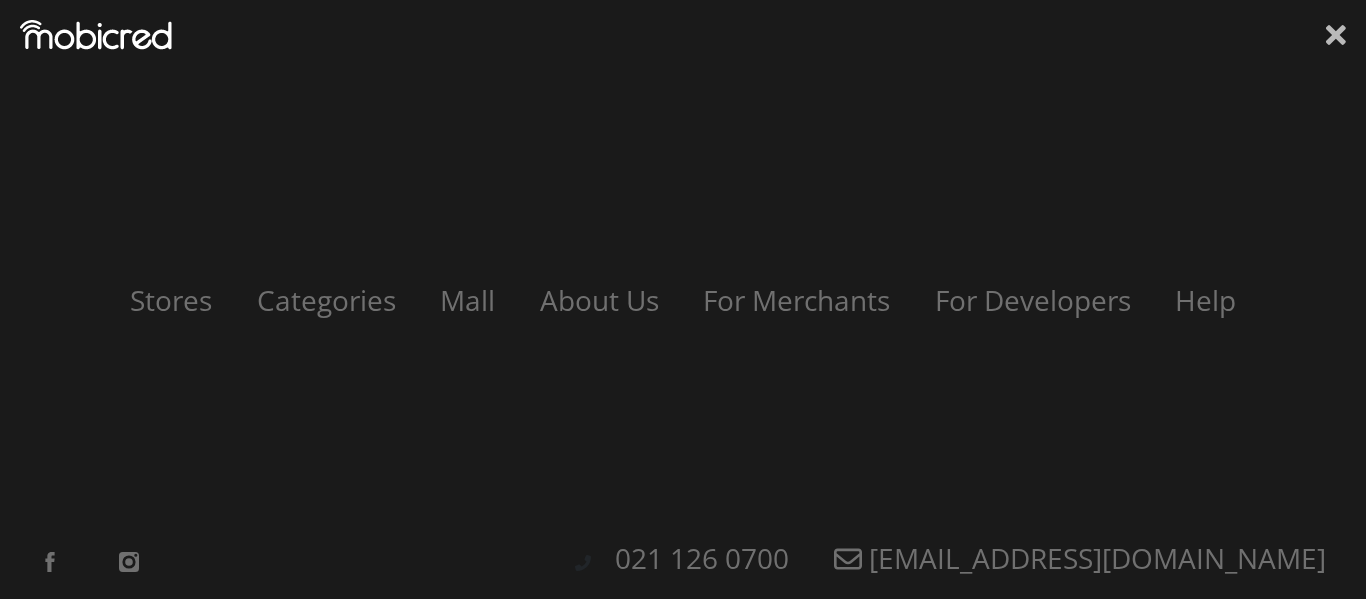 click 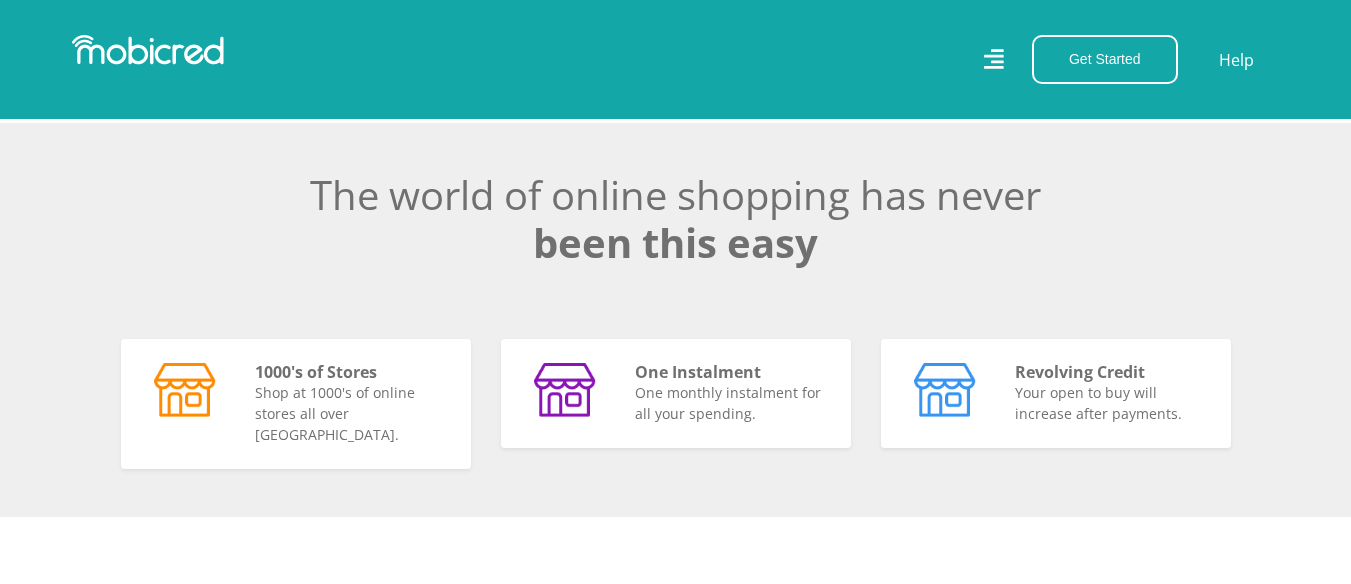 scroll, scrollTop: 1200, scrollLeft: 0, axis: vertical 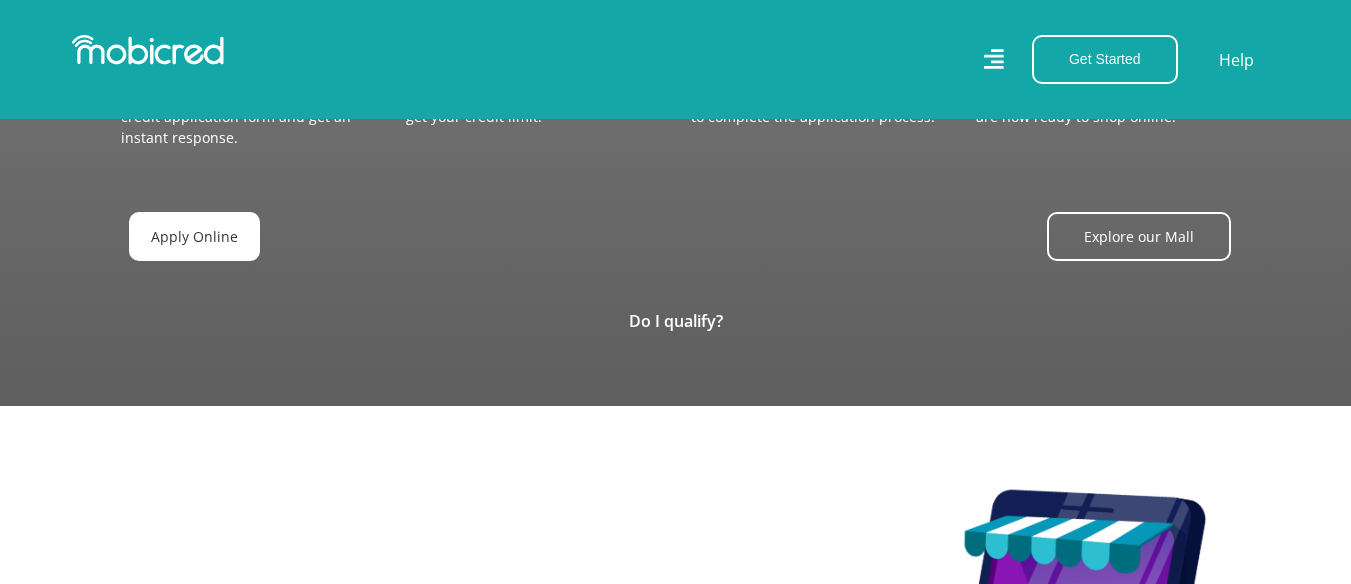 click on "Apply
Online" at bounding box center (194, 236) 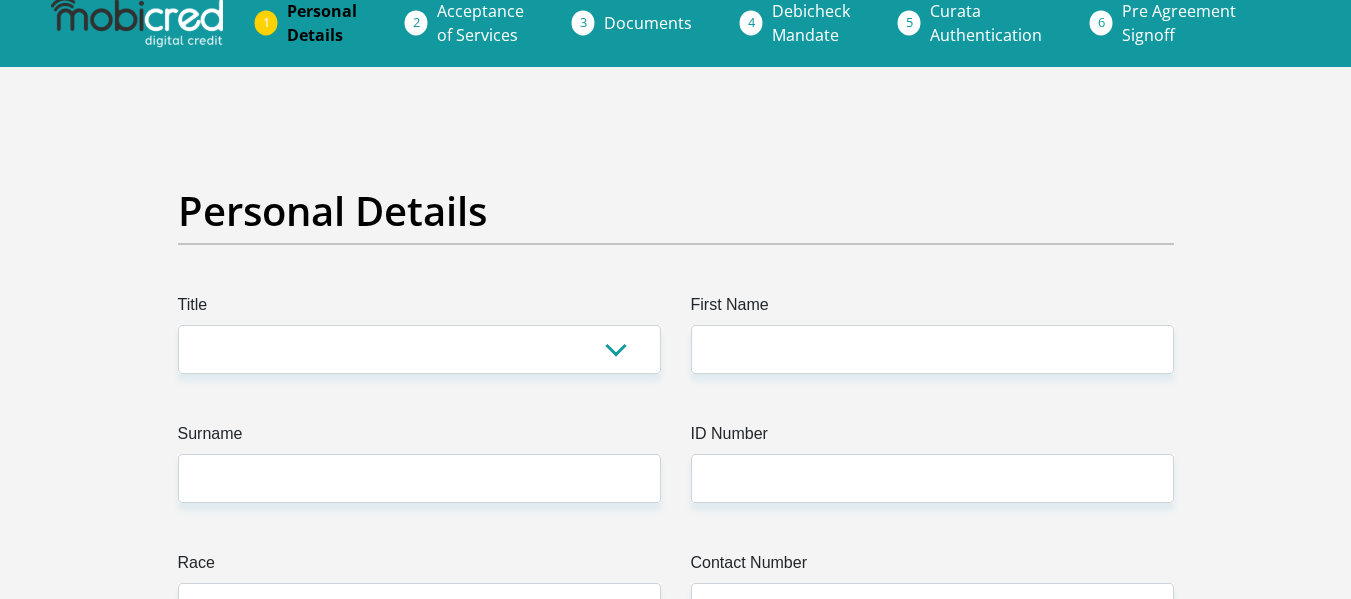scroll, scrollTop: 0, scrollLeft: 0, axis: both 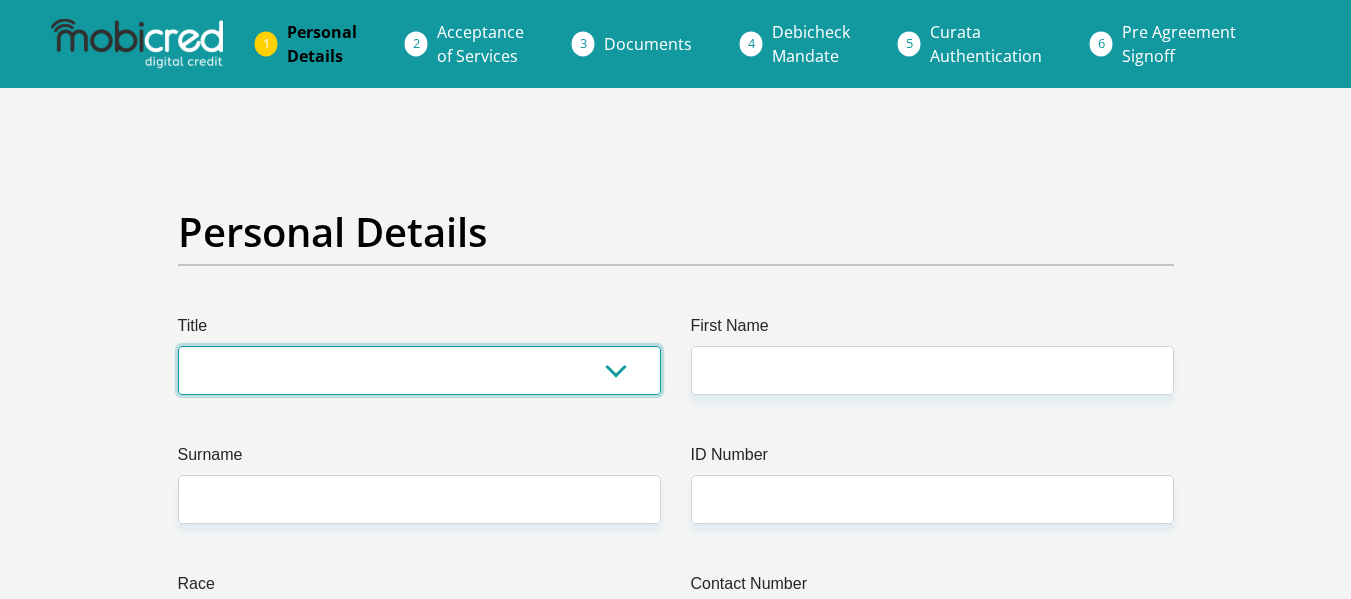 click on "Mr
Ms
Mrs
Dr
Other" at bounding box center [419, 370] 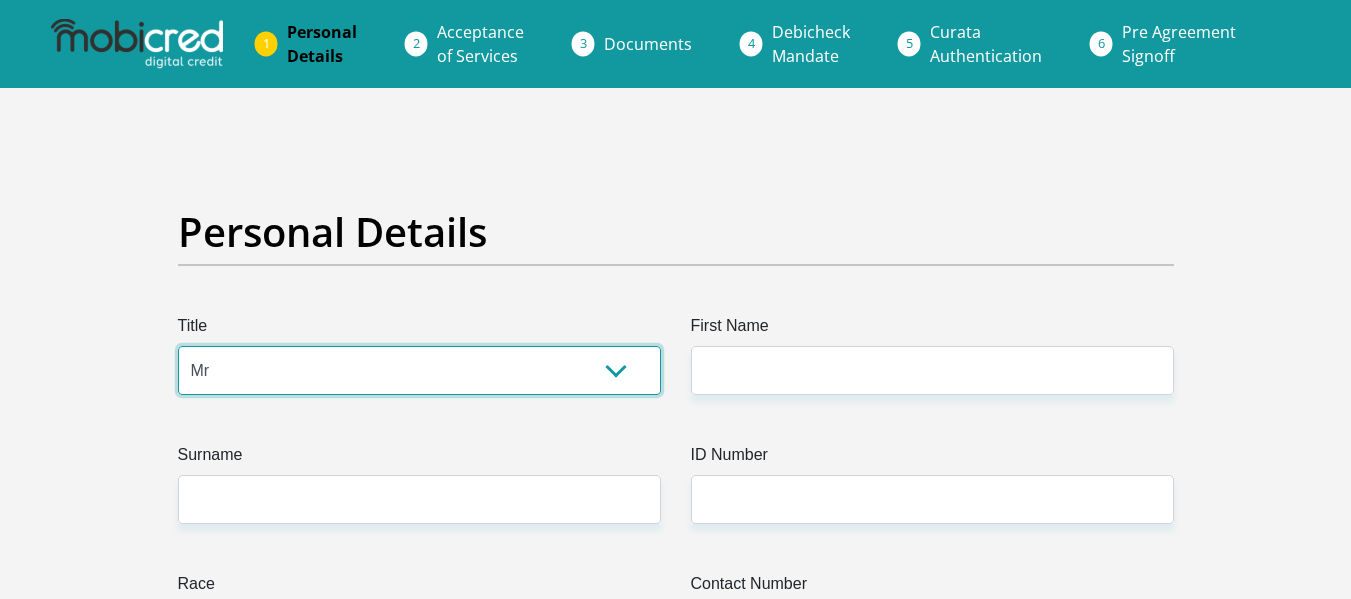 click on "Mr
Ms
Mrs
Dr
Other" at bounding box center [419, 370] 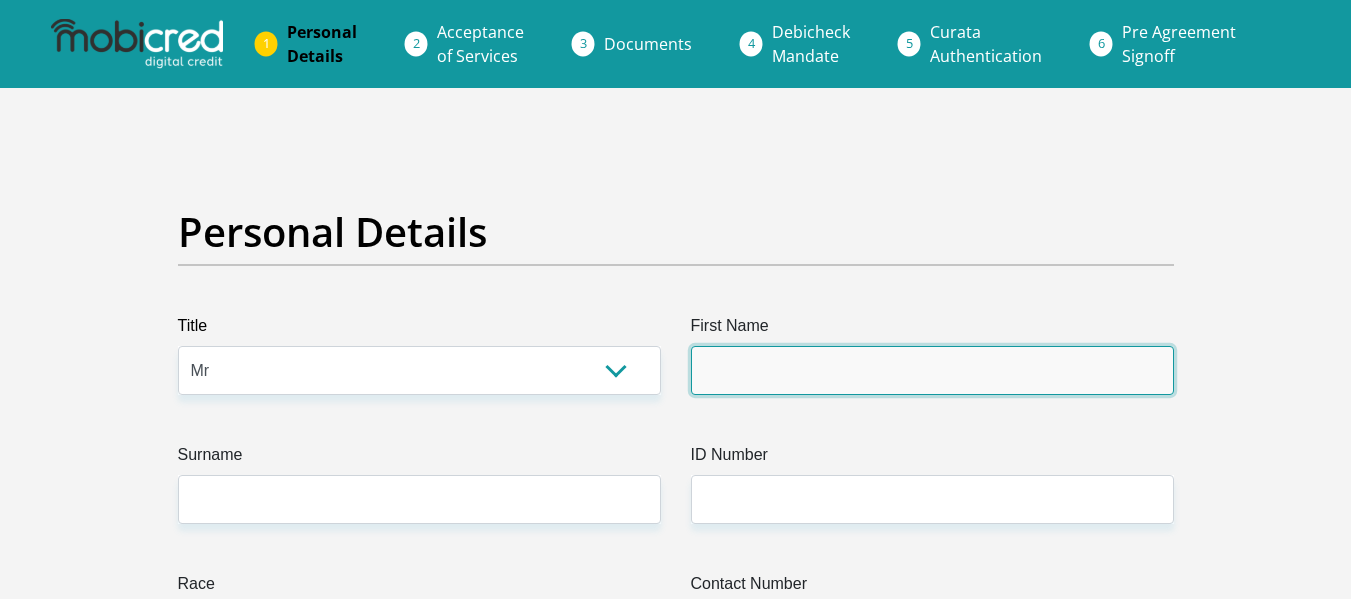 click on "First Name" at bounding box center [932, 370] 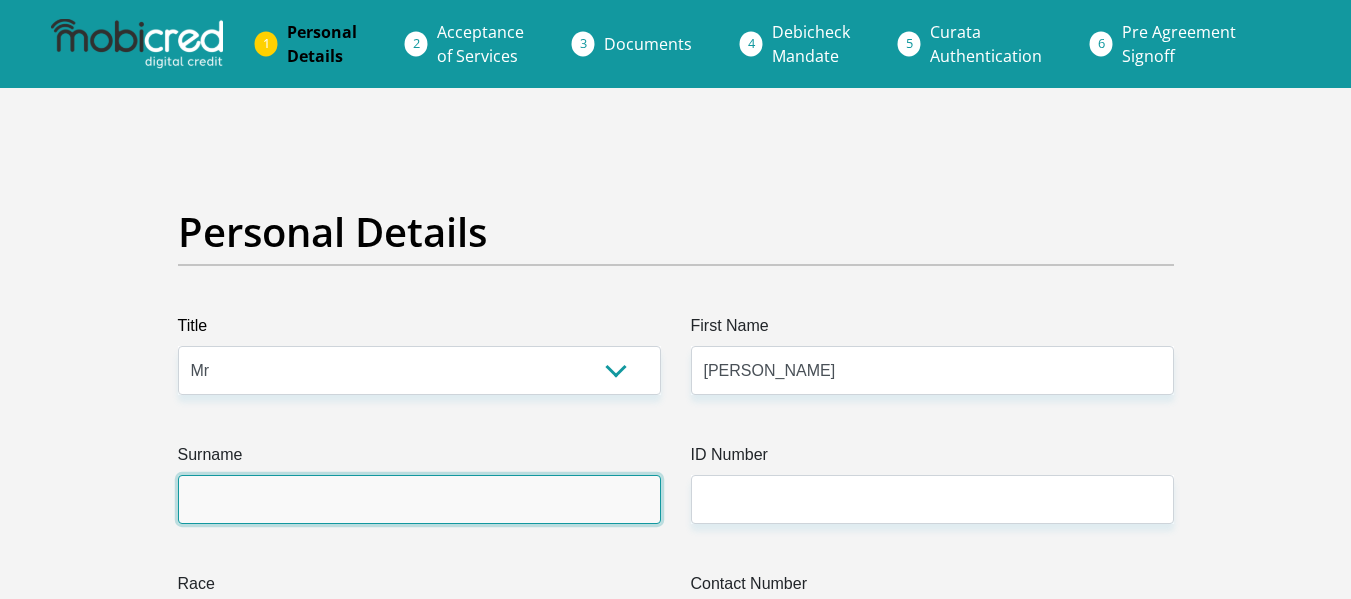 type on "Kibiriti" 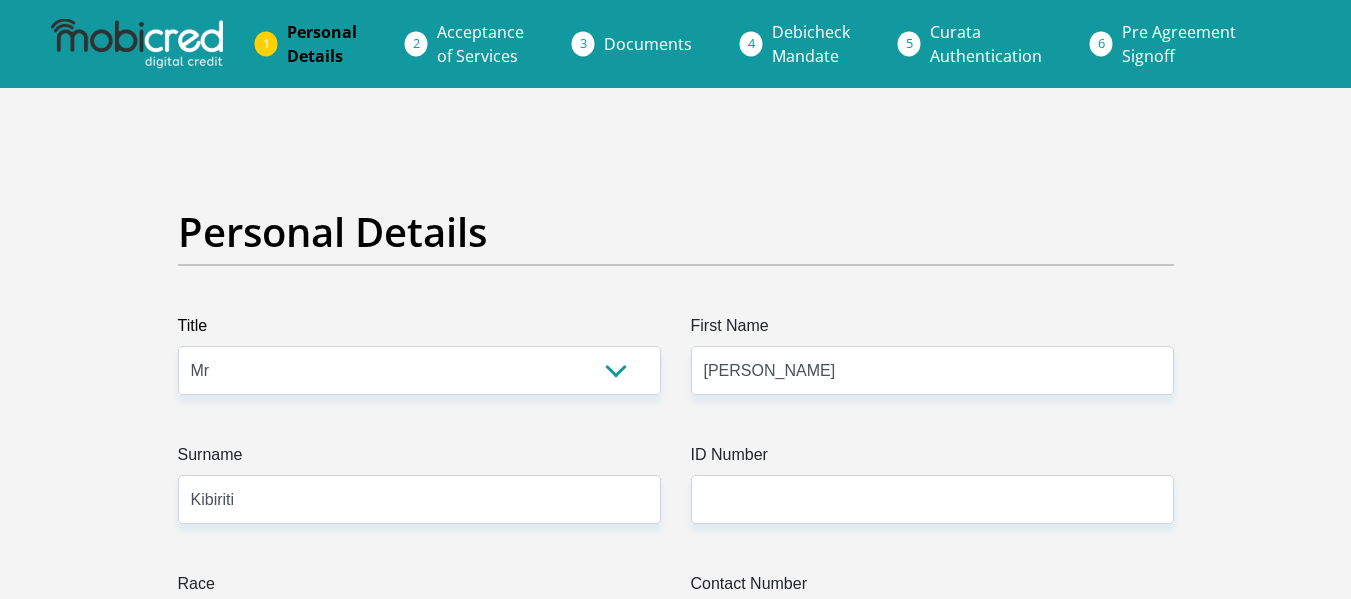 type on "0658918511" 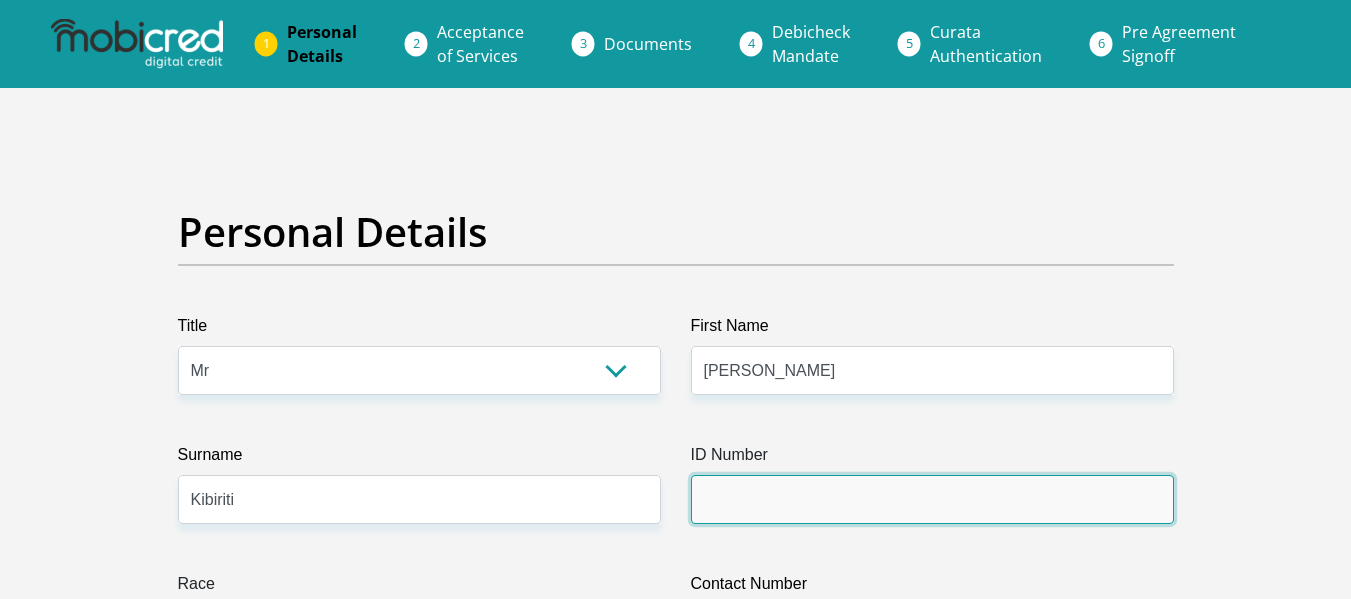 click on "ID Number" at bounding box center (932, 499) 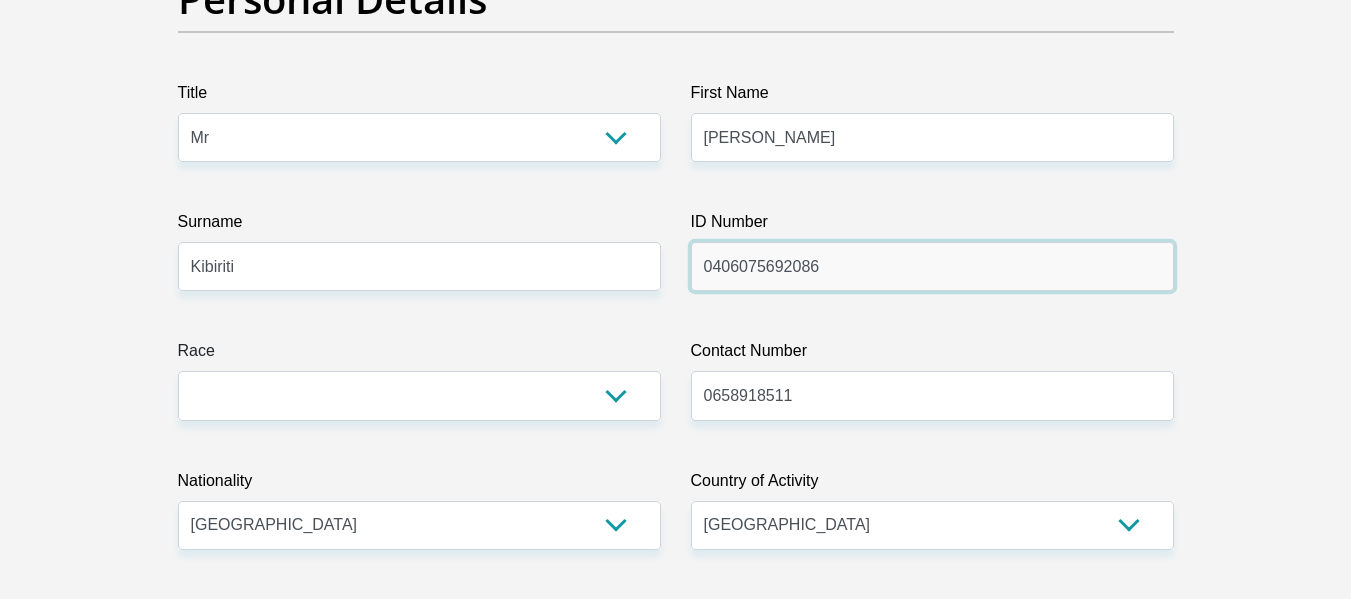 scroll, scrollTop: 300, scrollLeft: 0, axis: vertical 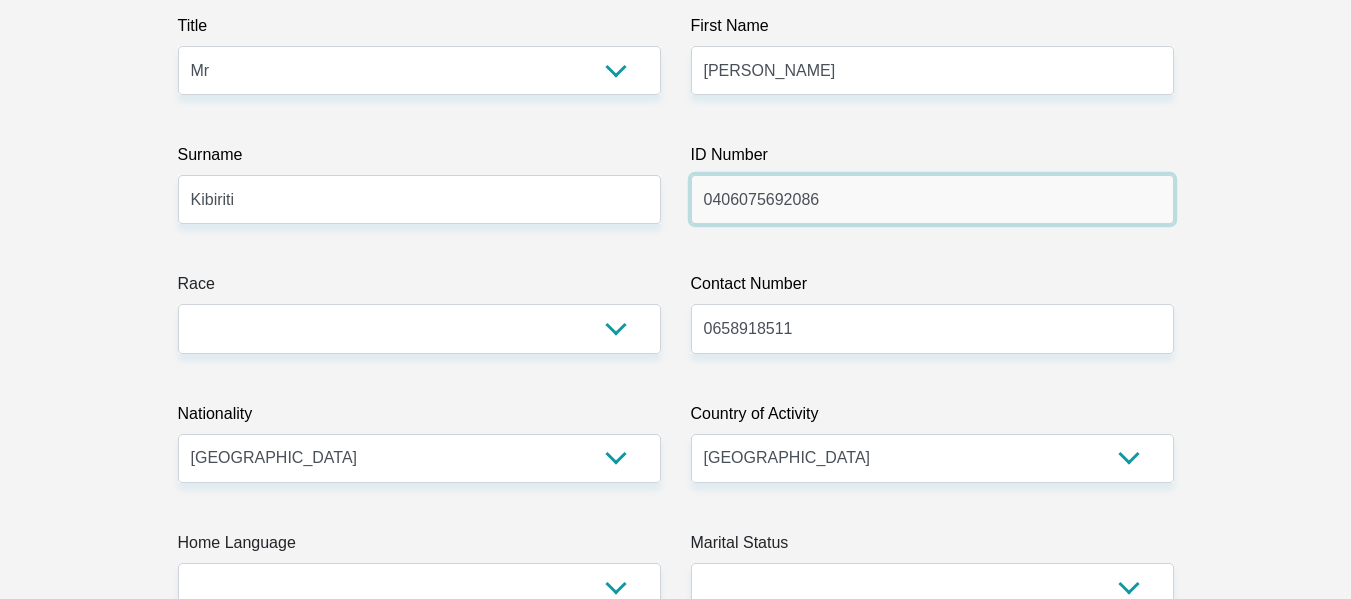 type on "0406075692086" 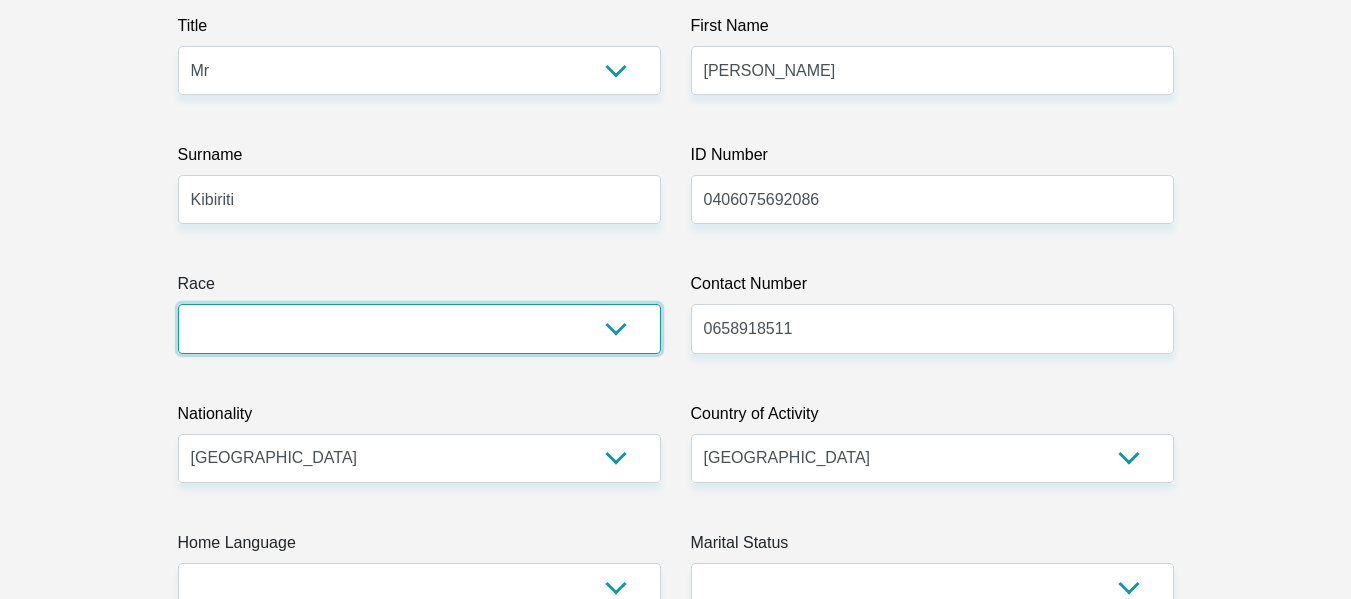 click on "Black
Coloured
Indian
White
Other" at bounding box center [419, 328] 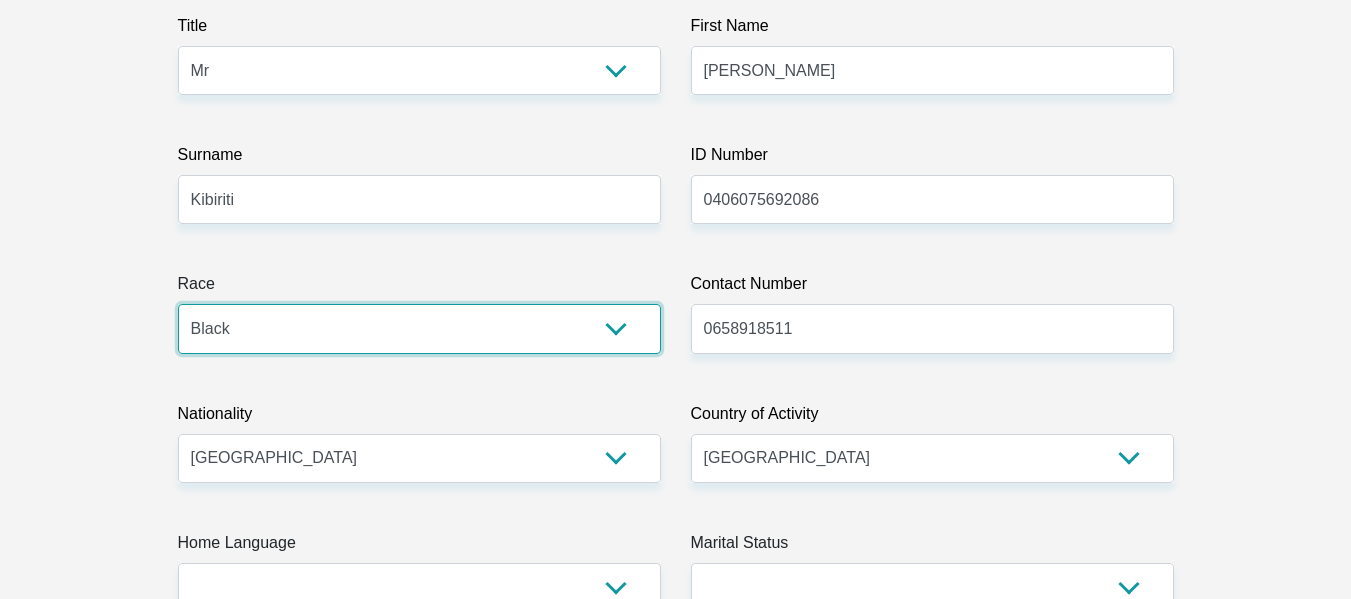 click on "Black
Coloured
Indian
White
Other" at bounding box center (419, 328) 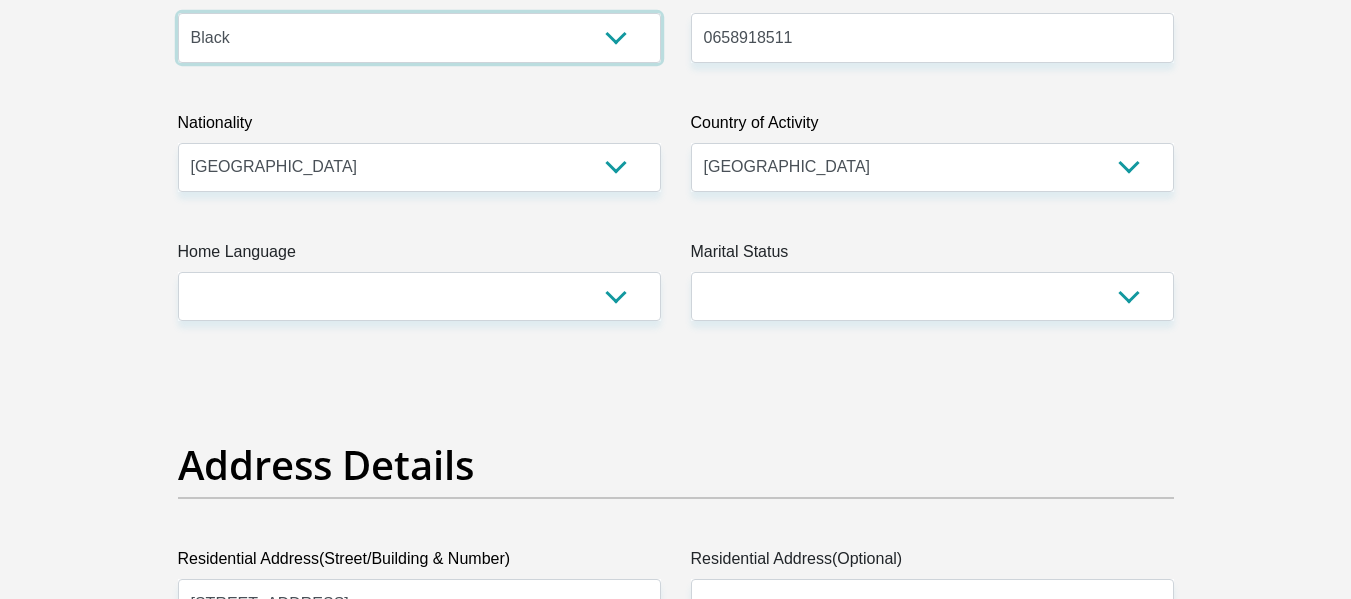 scroll, scrollTop: 600, scrollLeft: 0, axis: vertical 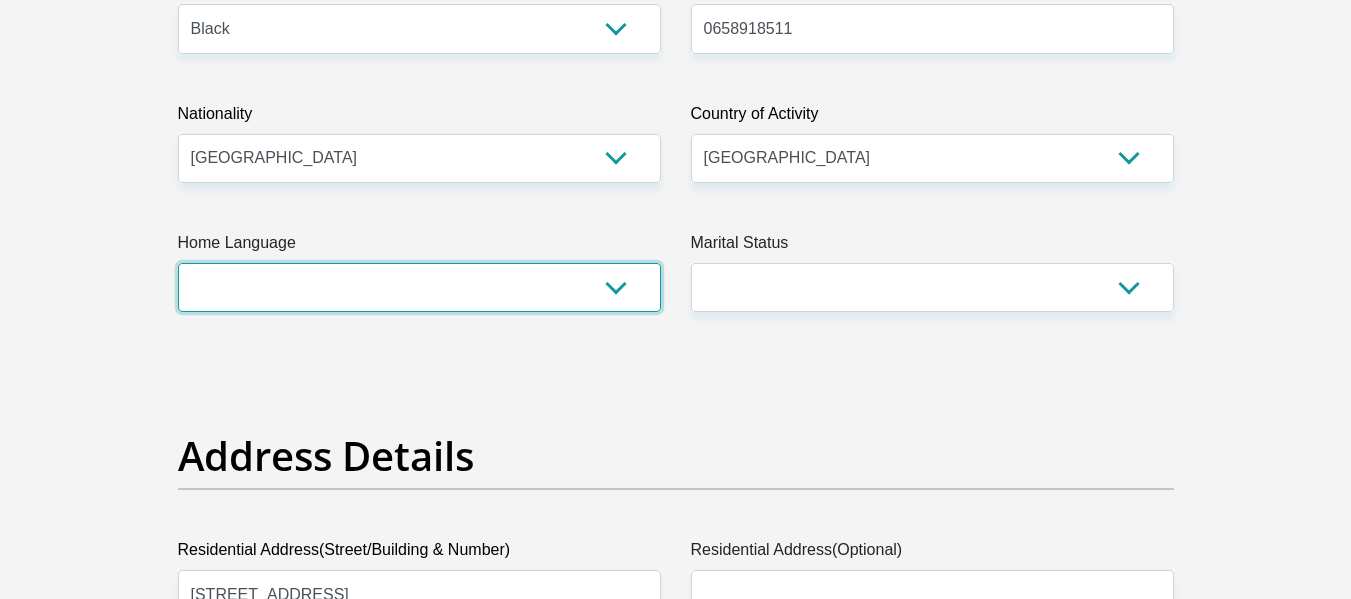 click on "Afrikaans
English
Sepedi
South Ndebele
Southern Sotho
Swati
Tsonga
Tswana
Venda
Xhosa
Zulu
Other" at bounding box center (419, 287) 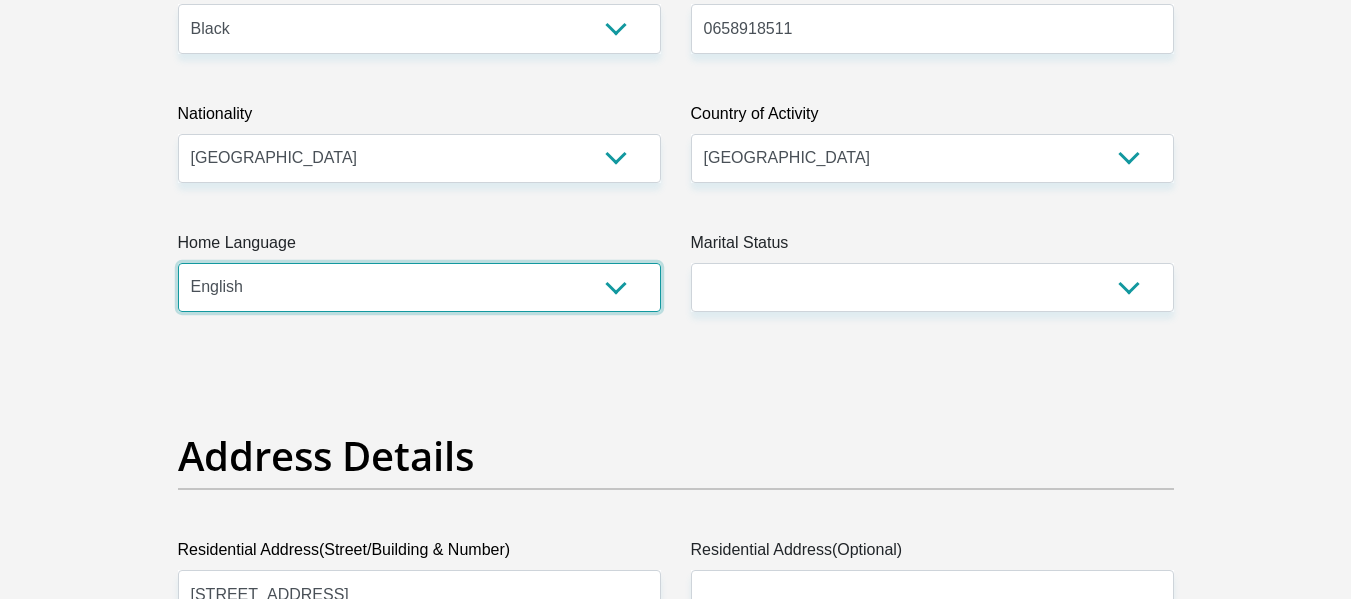 click on "Afrikaans
English
Sepedi
South Ndebele
Southern Sotho
Swati
Tsonga
Tswana
Venda
Xhosa
Zulu
Other" at bounding box center (419, 287) 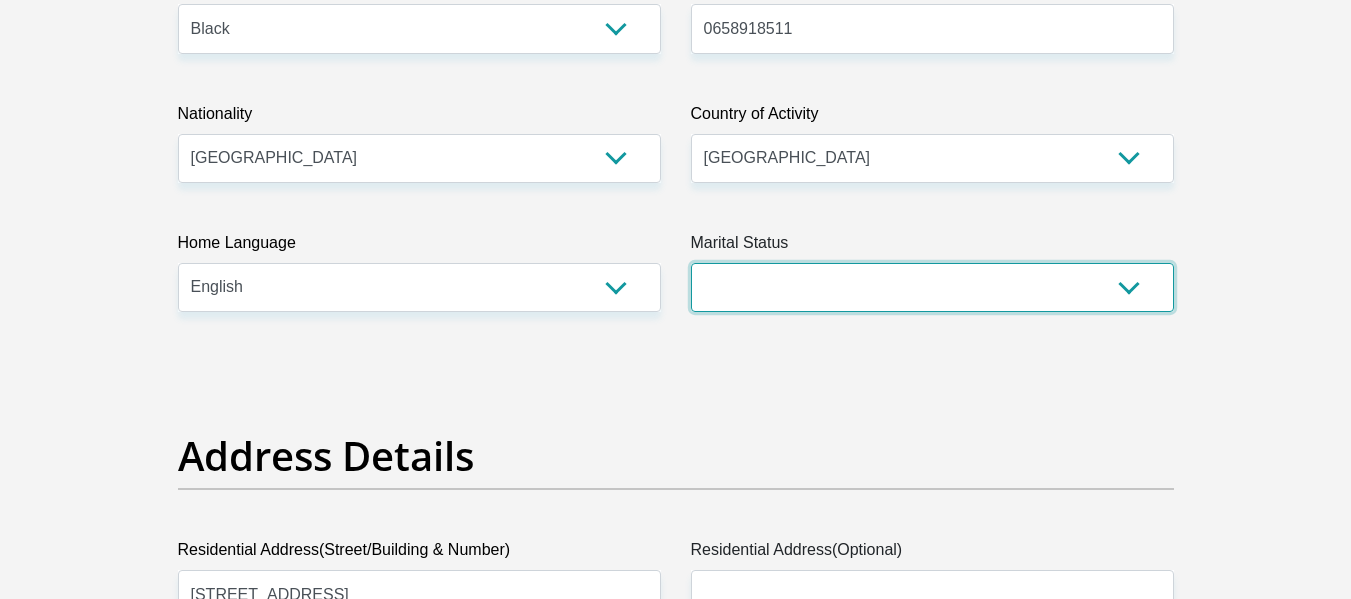 click on "Married ANC
Single
Divorced
Widowed
Married COP or Customary Law" at bounding box center (932, 287) 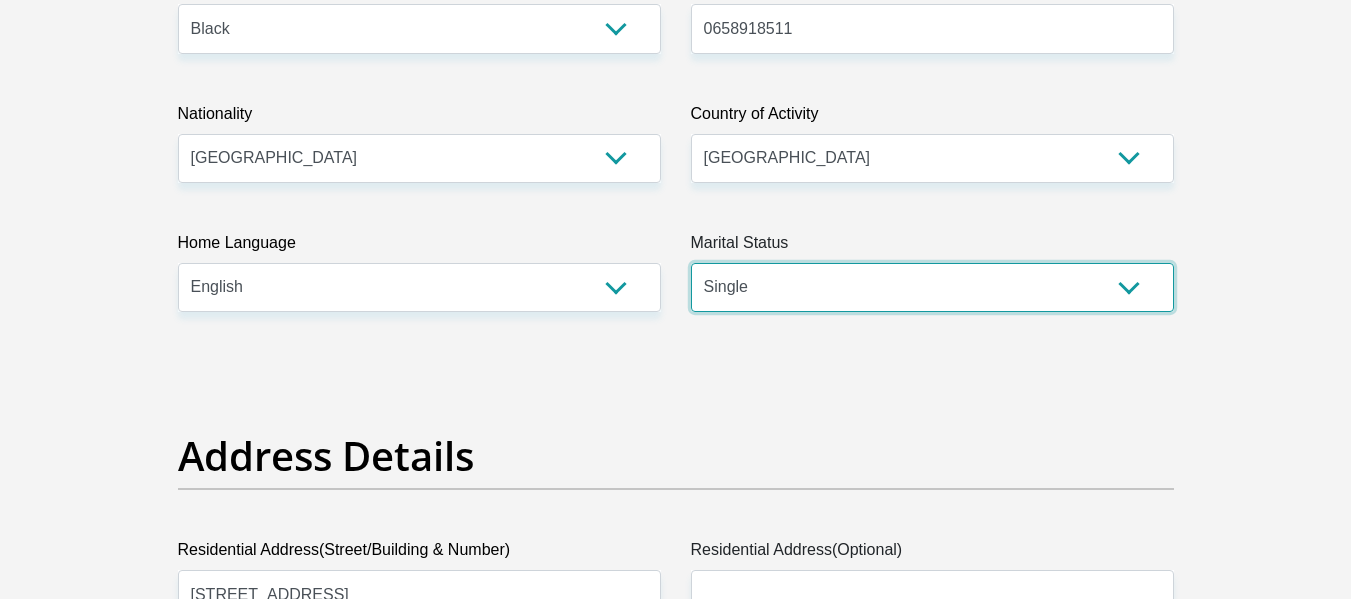 click on "Married ANC
Single
Divorced
Widowed
Married COP or Customary Law" at bounding box center [932, 287] 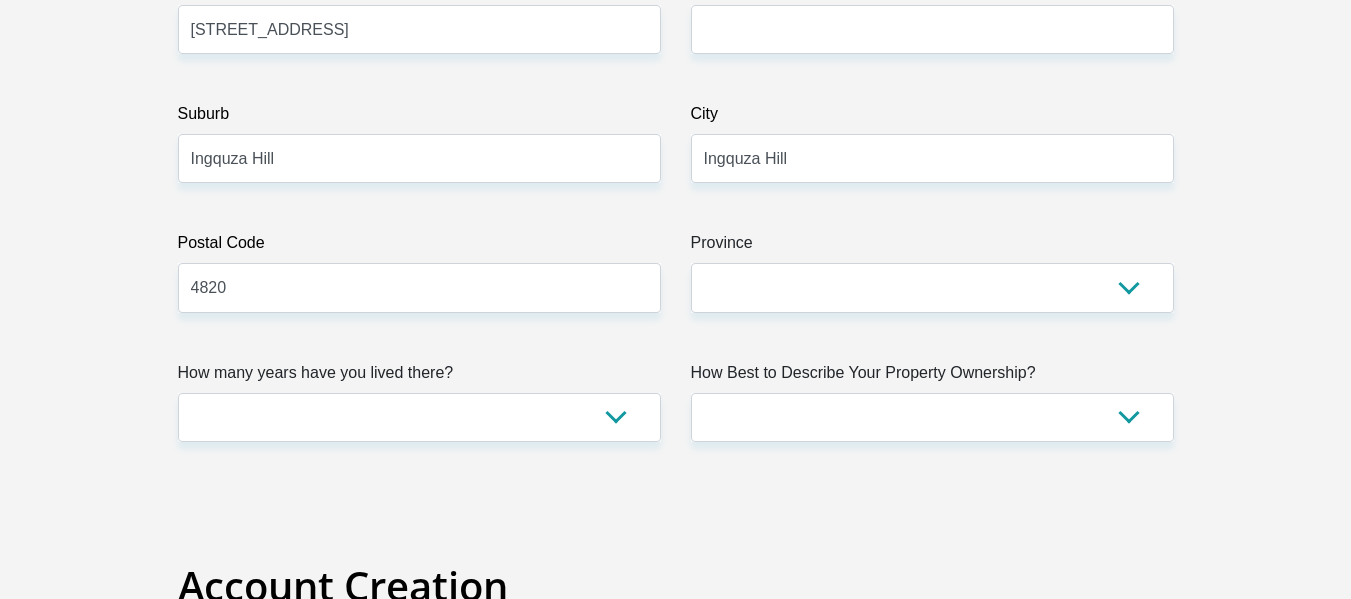 scroll, scrollTop: 1200, scrollLeft: 0, axis: vertical 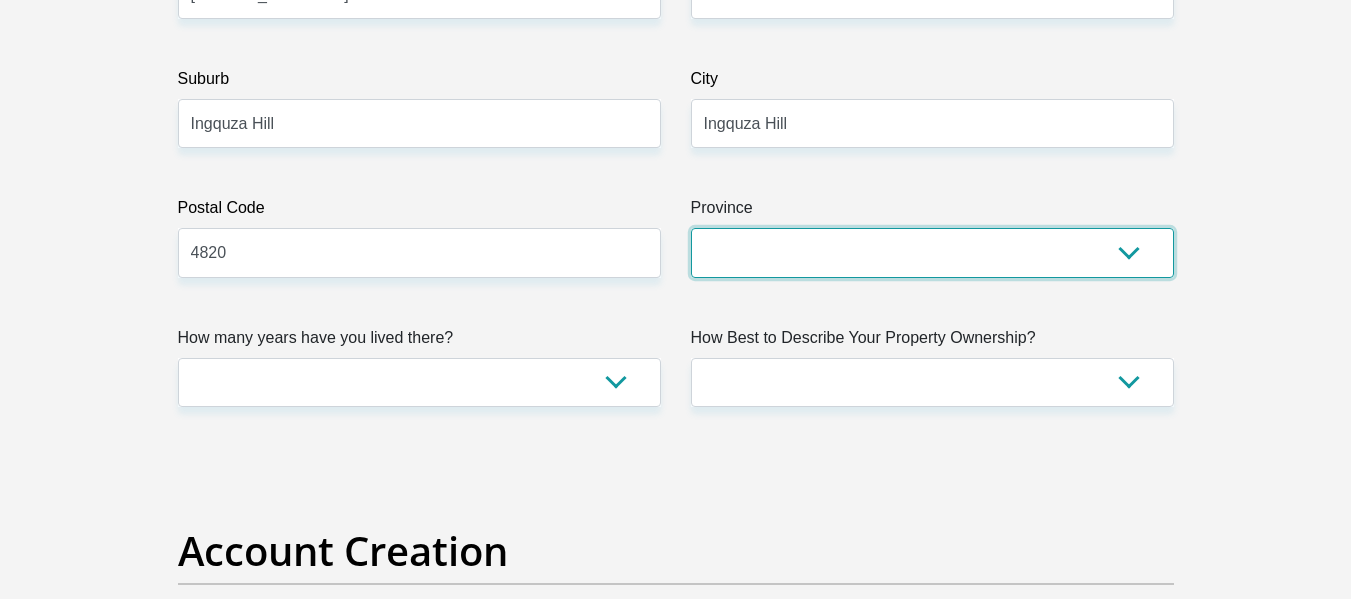 click on "Eastern Cape
Free State
Gauteng
KwaZulu-Natal
Limpopo
Mpumalanga
Northern Cape
North West
Western Cape" at bounding box center (932, 252) 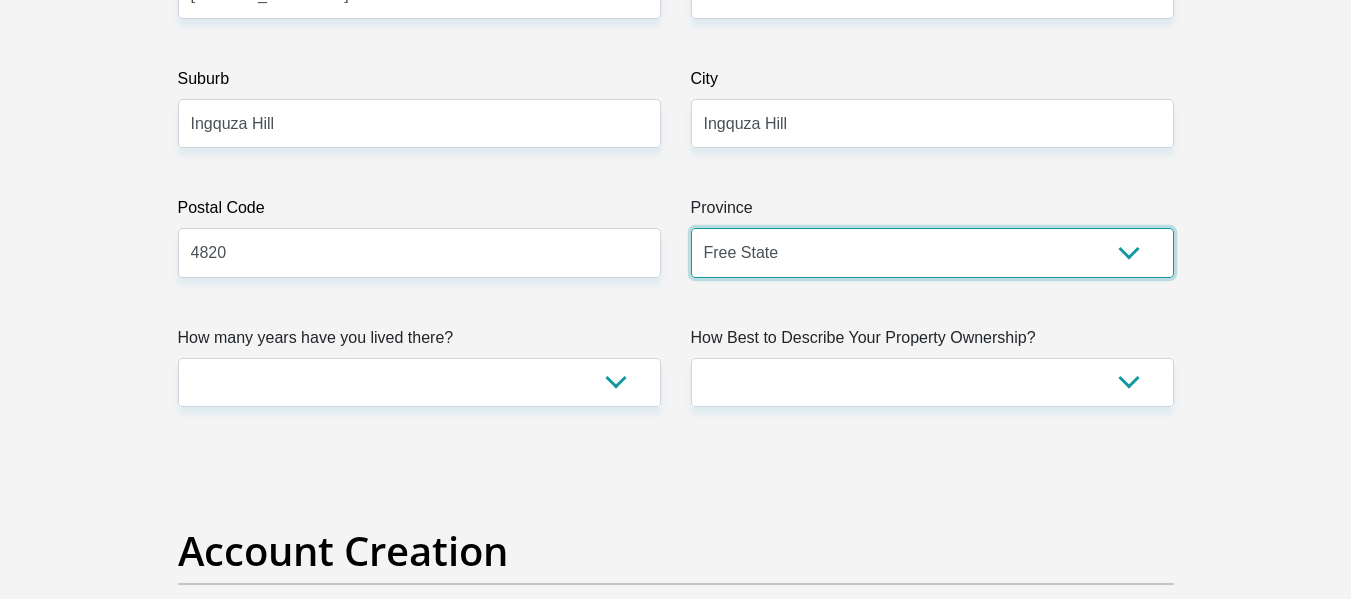 click on "Eastern Cape
Free State
Gauteng
KwaZulu-Natal
Limpopo
Mpumalanga
Northern Cape
North West
Western Cape" at bounding box center [932, 252] 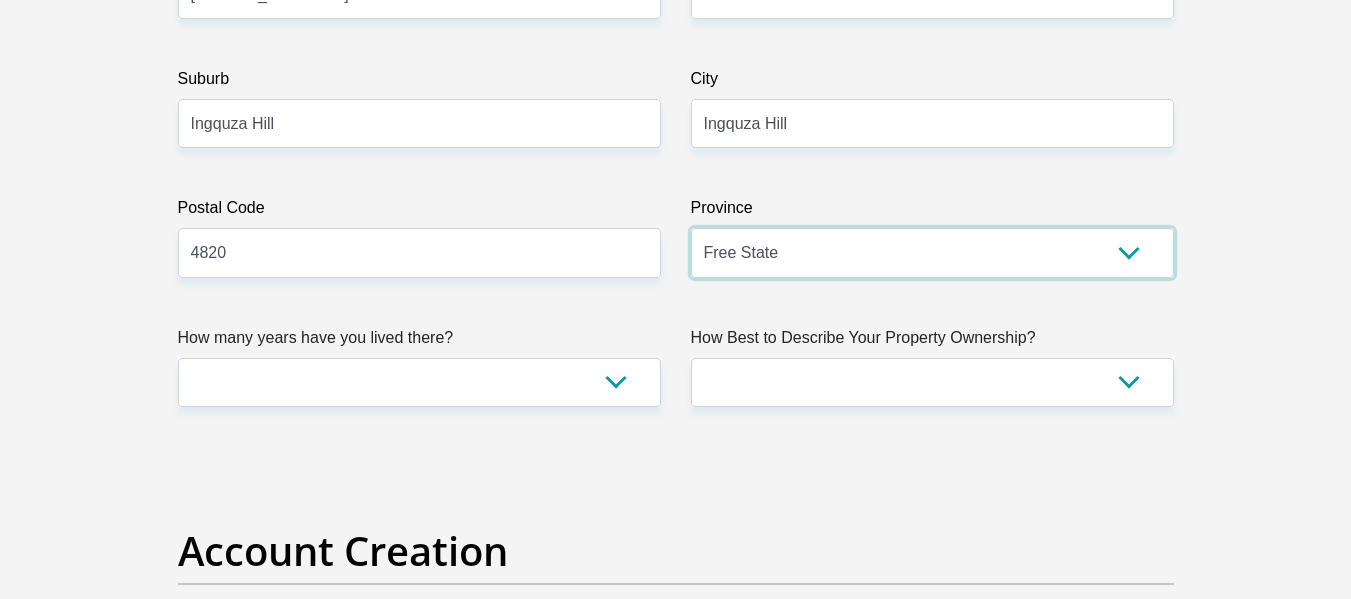 click on "Eastern Cape
Free State
Gauteng
KwaZulu-Natal
Limpopo
Mpumalanga
Northern Cape
North West
Western Cape" at bounding box center [932, 252] 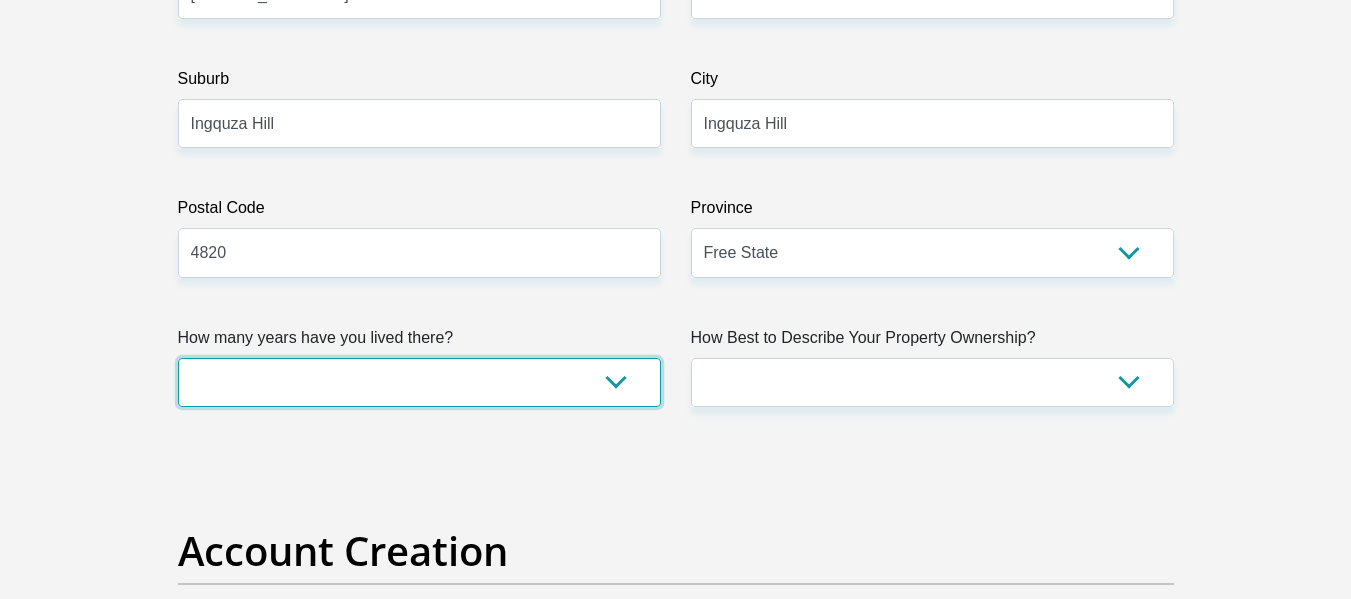 click on "less than 1 year
1-3 years
3-5 years
5+ years" at bounding box center [419, 382] 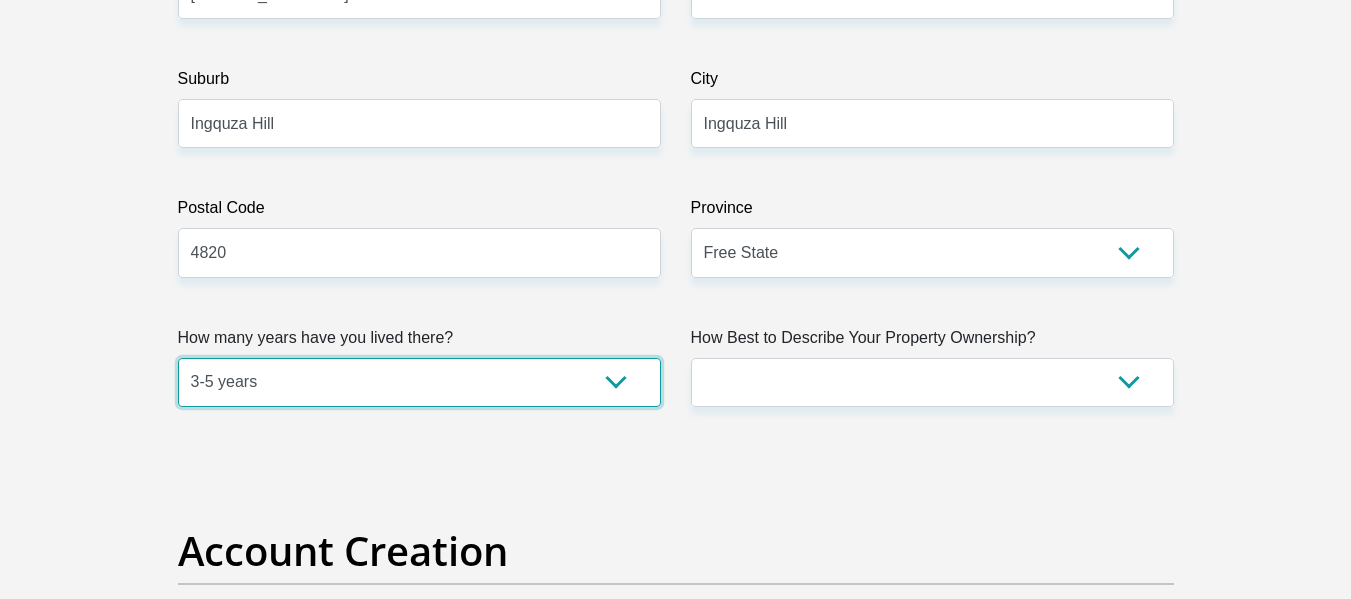 click on "less than 1 year
1-3 years
3-5 years
5+ years" at bounding box center [419, 382] 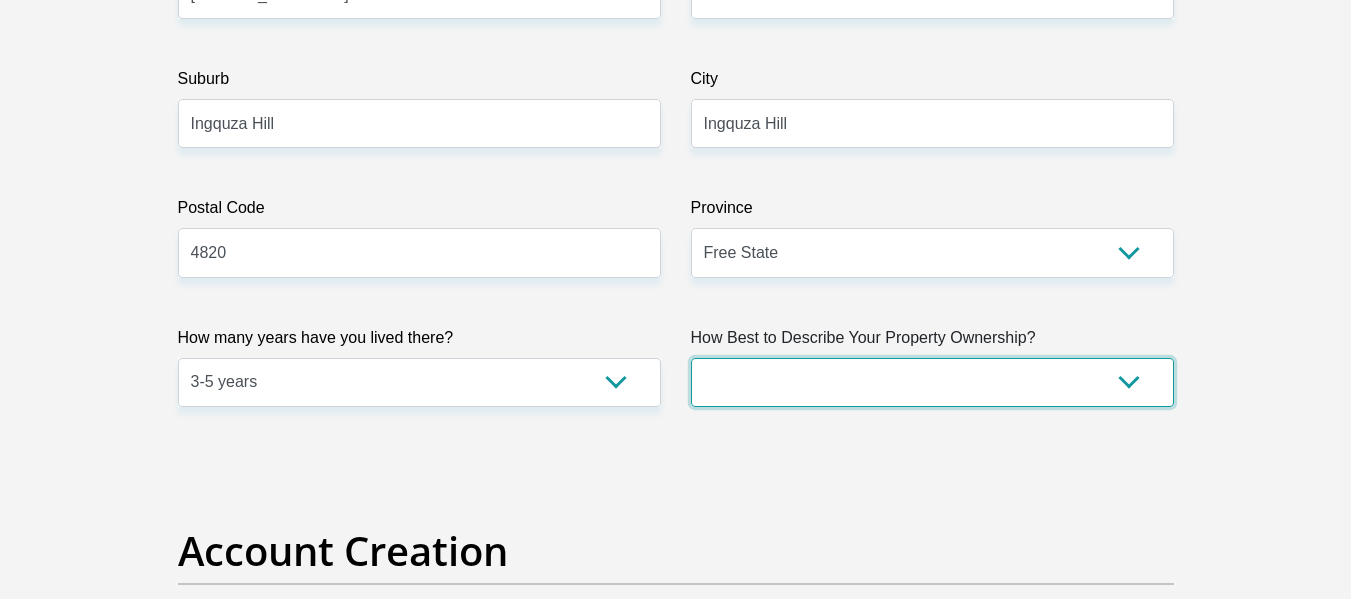 click on "Owned
Rented
Family Owned
Company Dwelling" at bounding box center (932, 382) 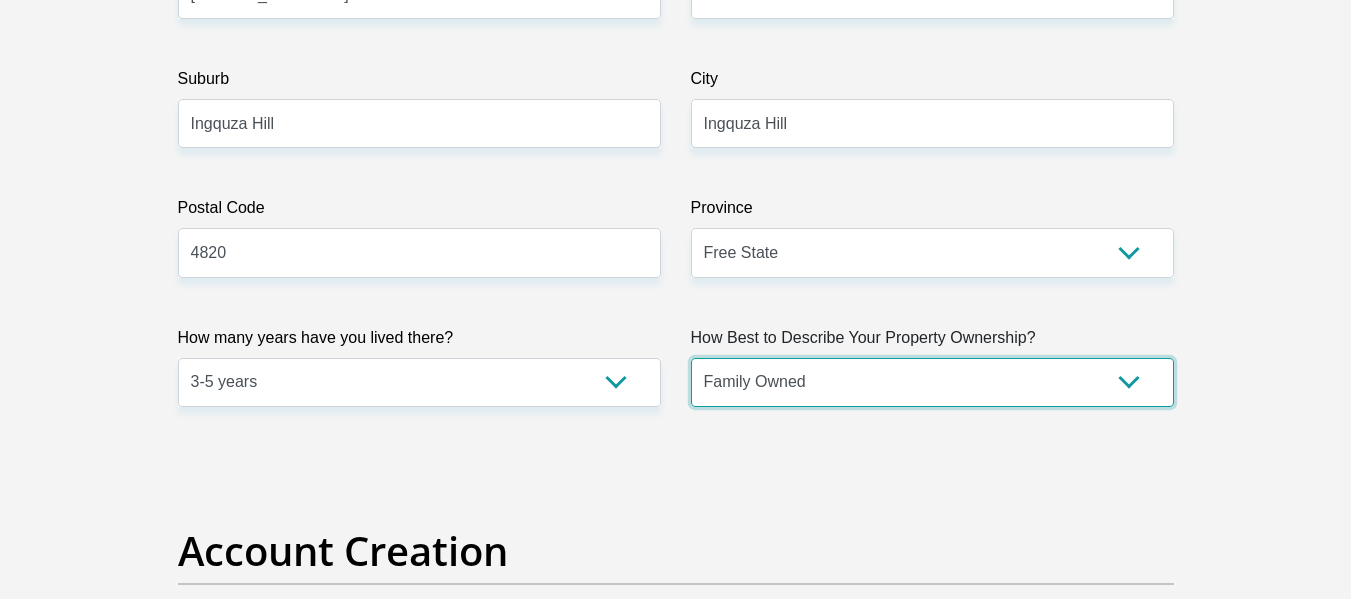 click on "Owned
Rented
Family Owned
Company Dwelling" at bounding box center [932, 382] 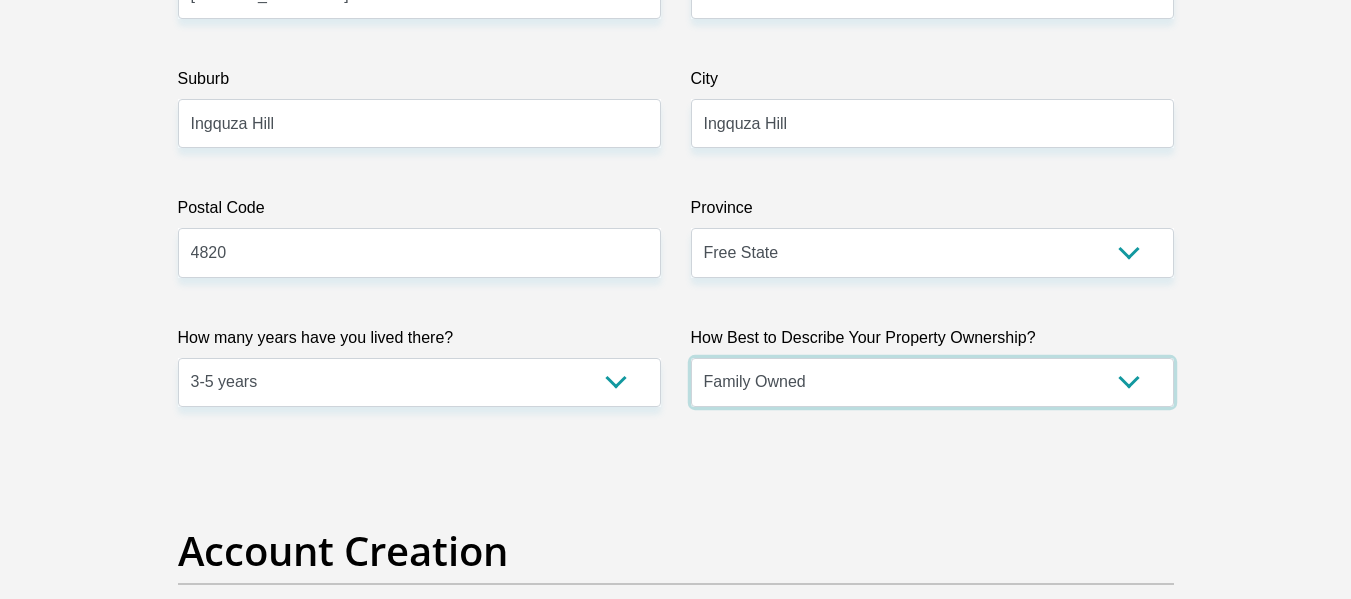 scroll, scrollTop: 1500, scrollLeft: 0, axis: vertical 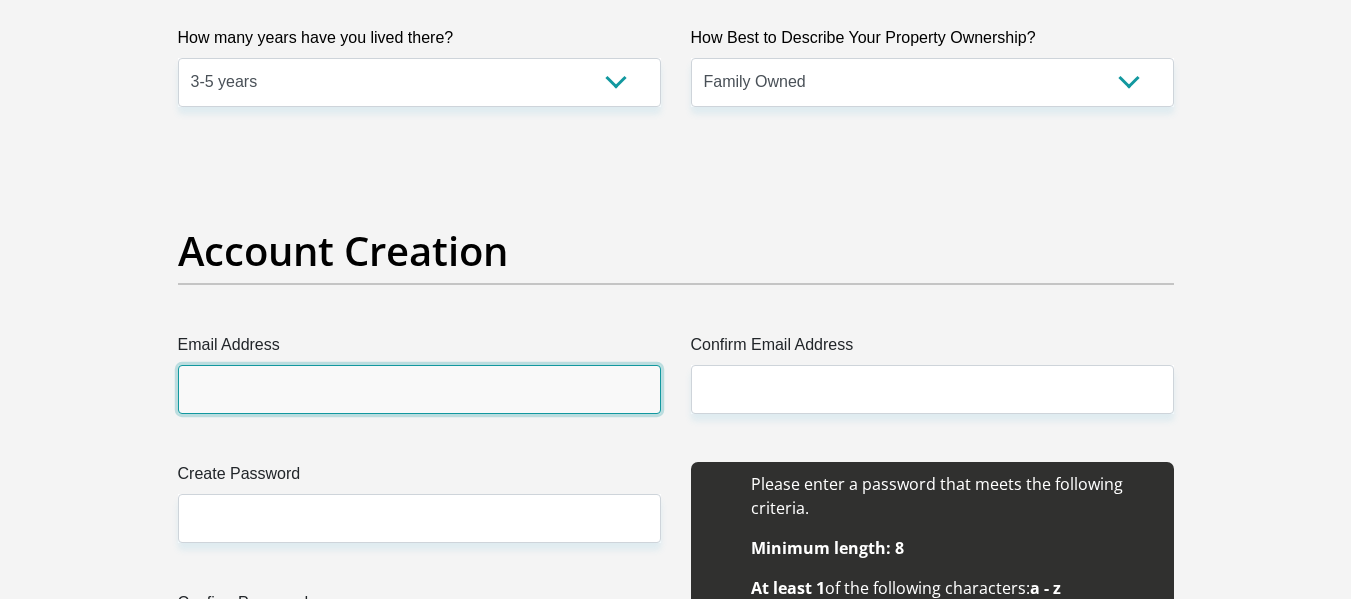 click on "Email Address" at bounding box center (419, 389) 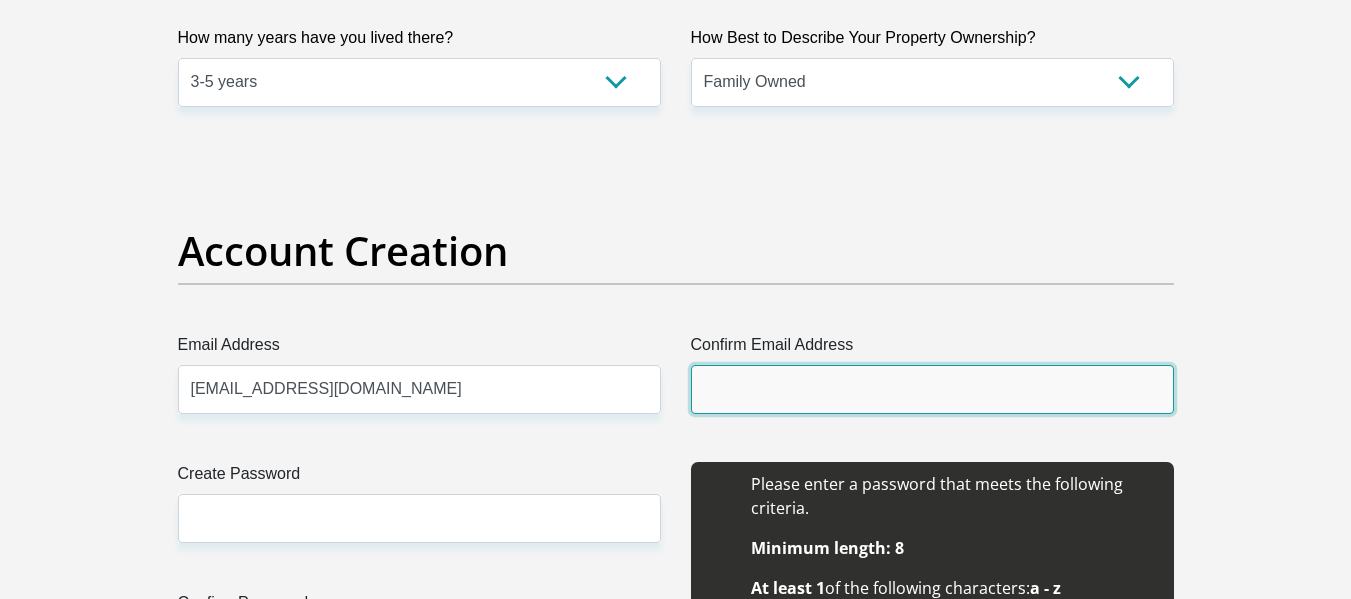 type on "skibiriti163@gmail.com" 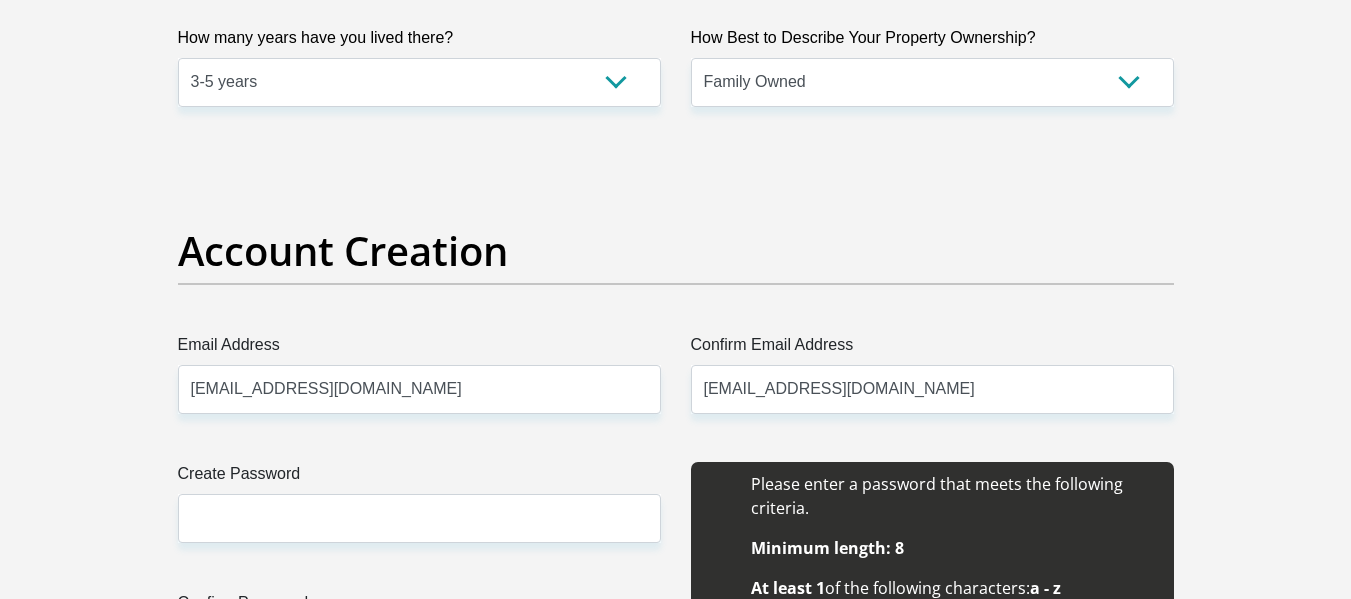 type 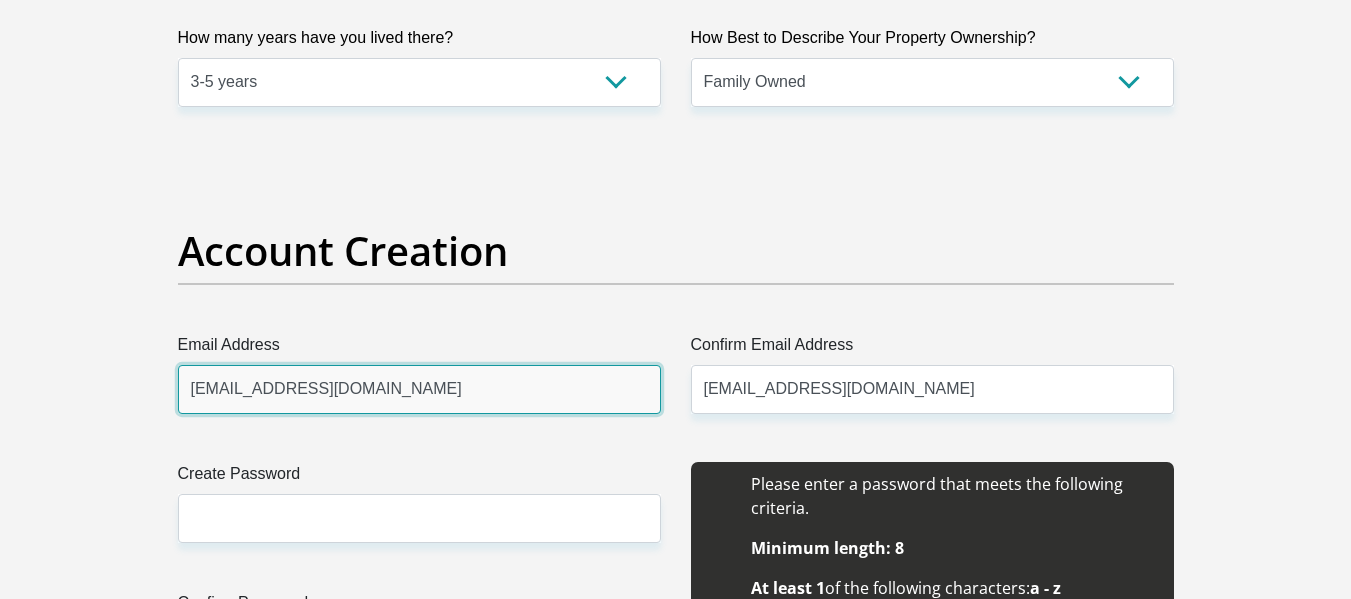 type 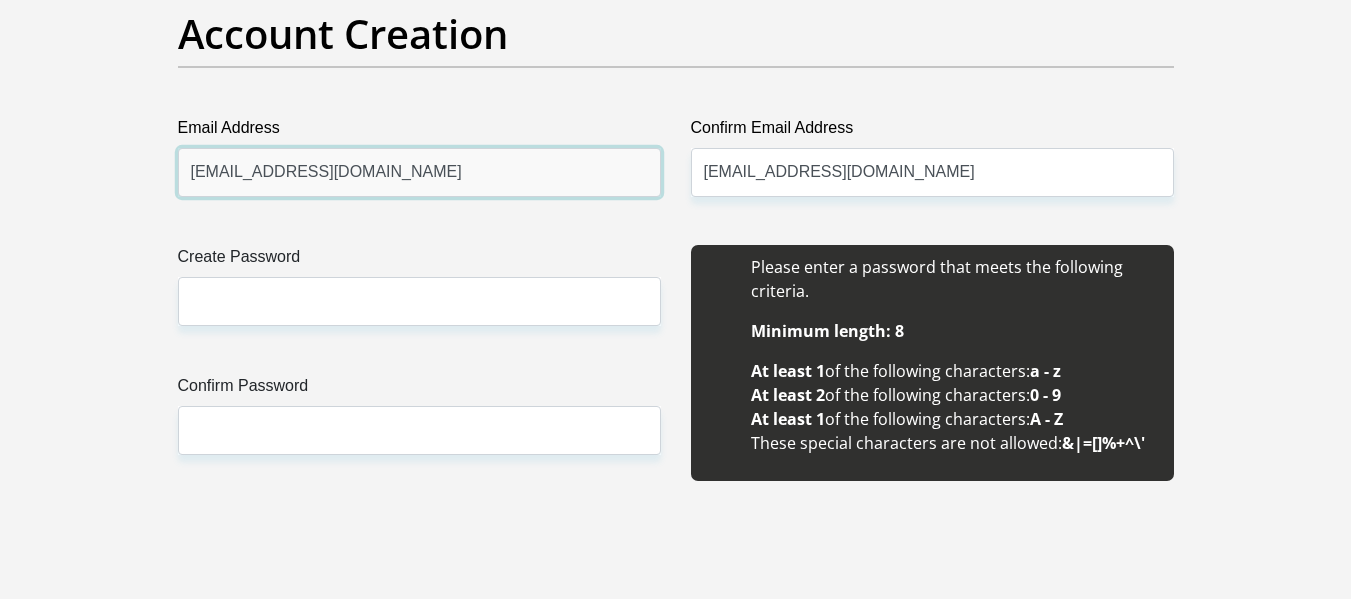 scroll, scrollTop: 1800, scrollLeft: 0, axis: vertical 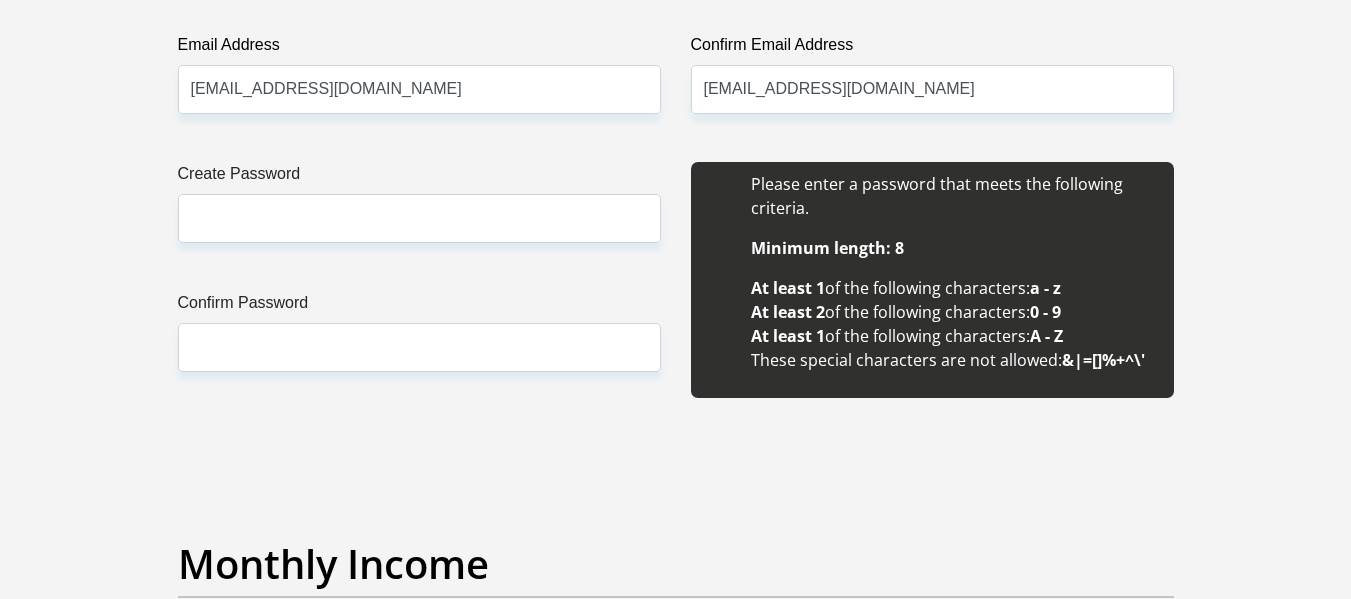 click on "Create Password" at bounding box center (419, 178) 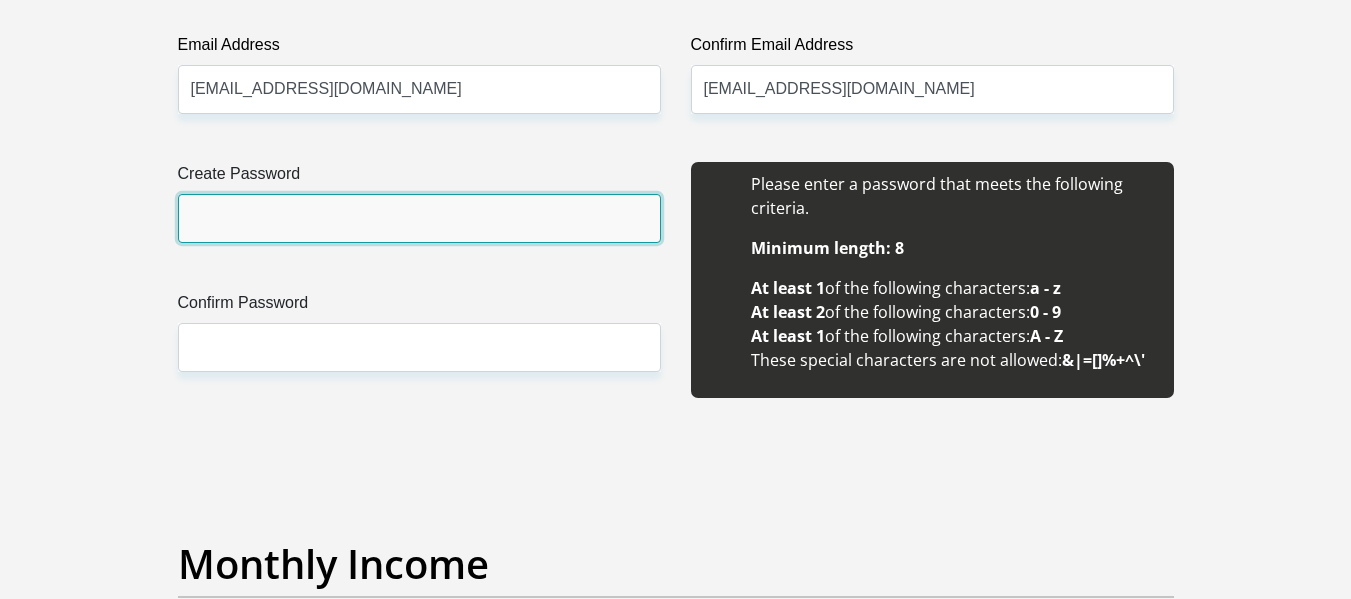 click on "Create Password" at bounding box center [419, 218] 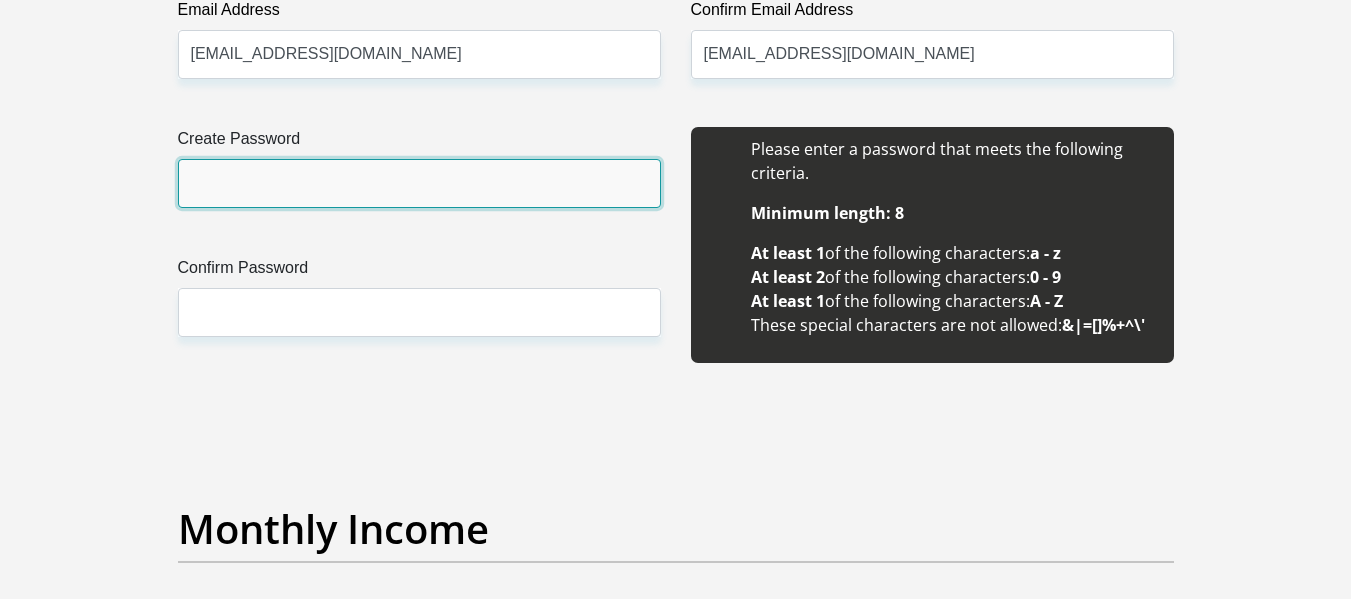 scroll, scrollTop: 1800, scrollLeft: 0, axis: vertical 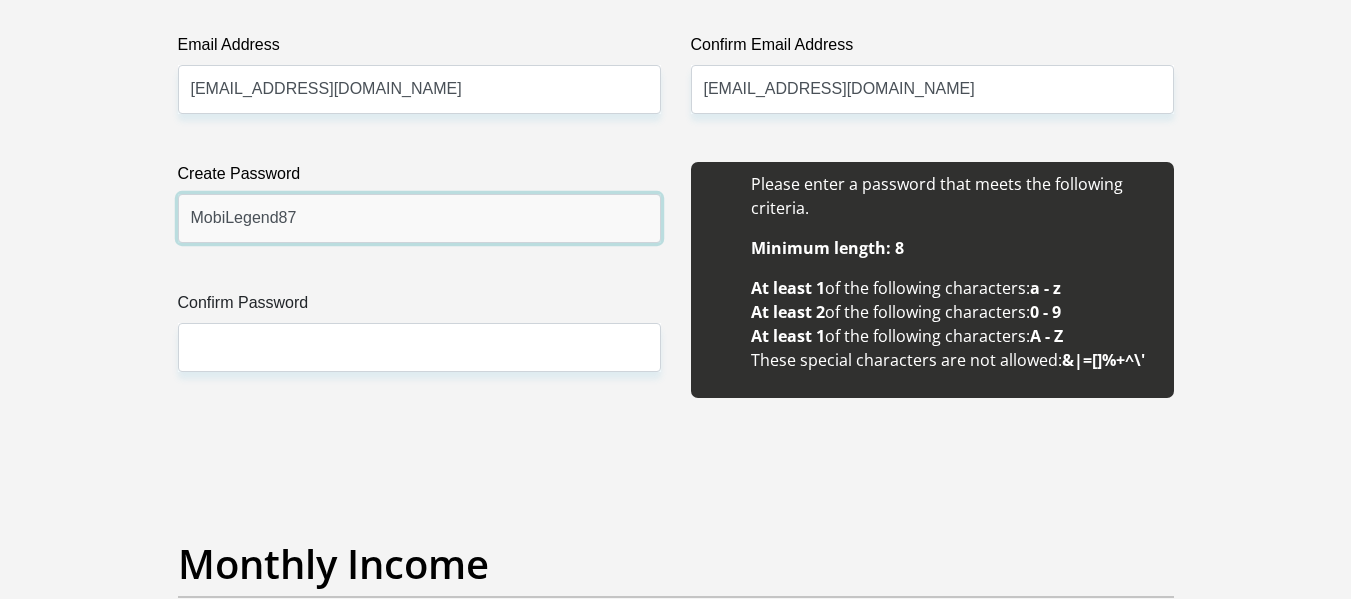 type on "MobiLegend87" 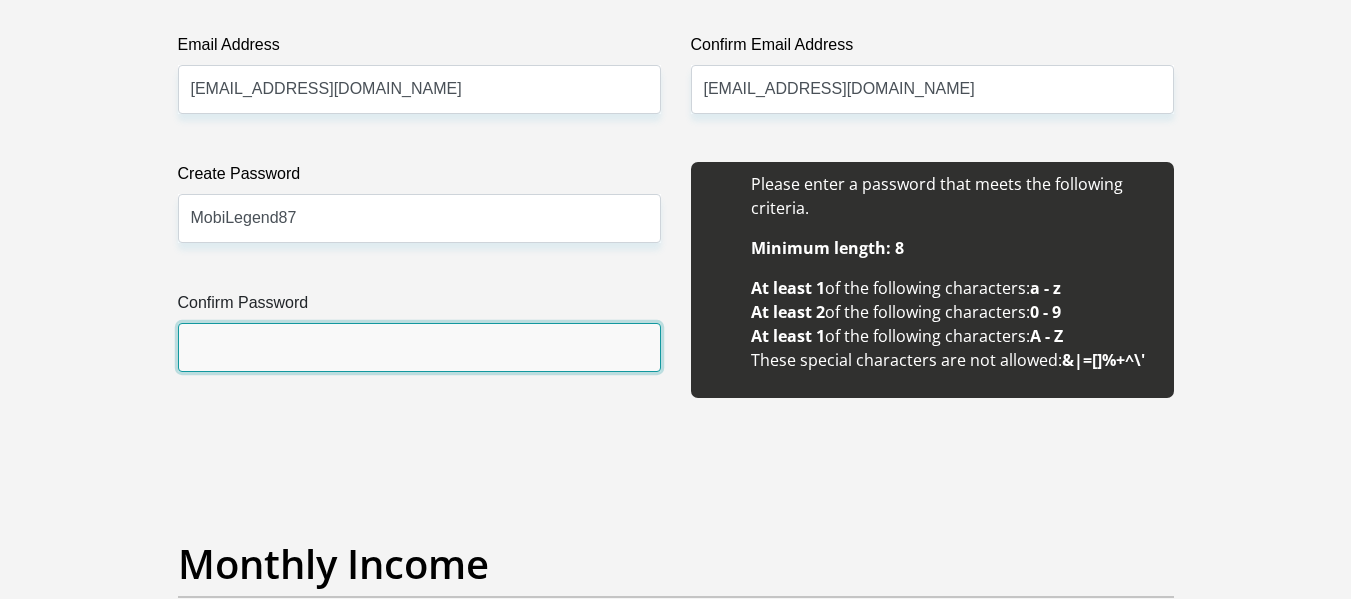 click on "Confirm Password" at bounding box center (419, 347) 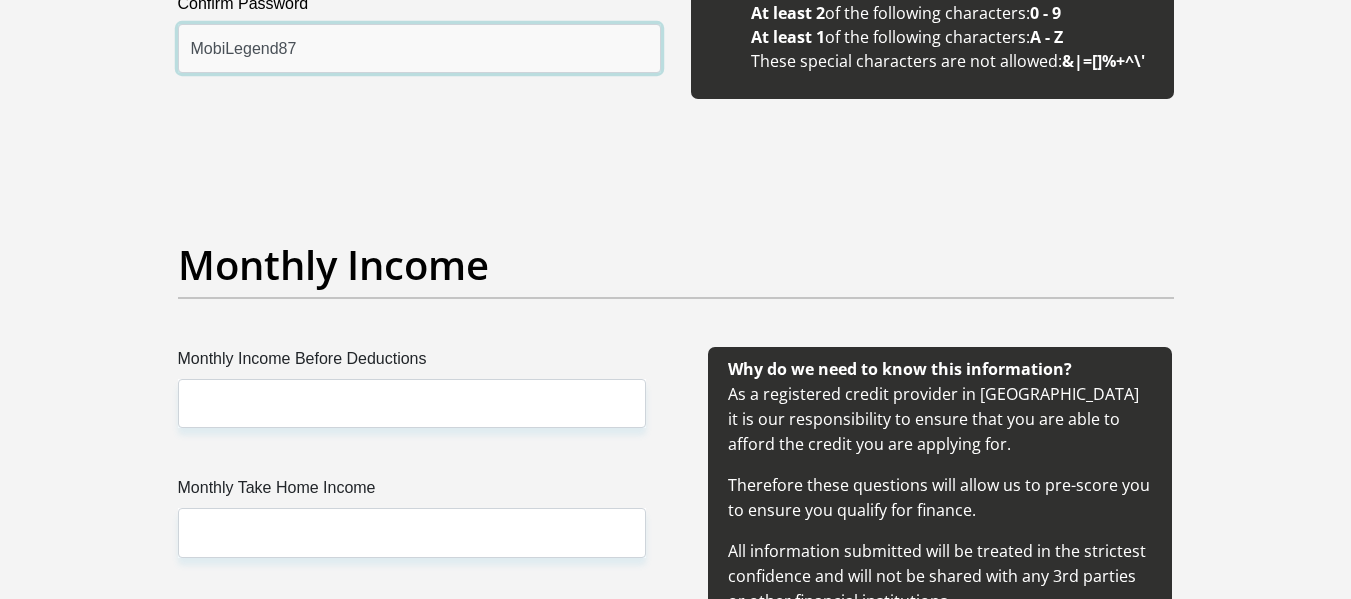scroll, scrollTop: 2100, scrollLeft: 0, axis: vertical 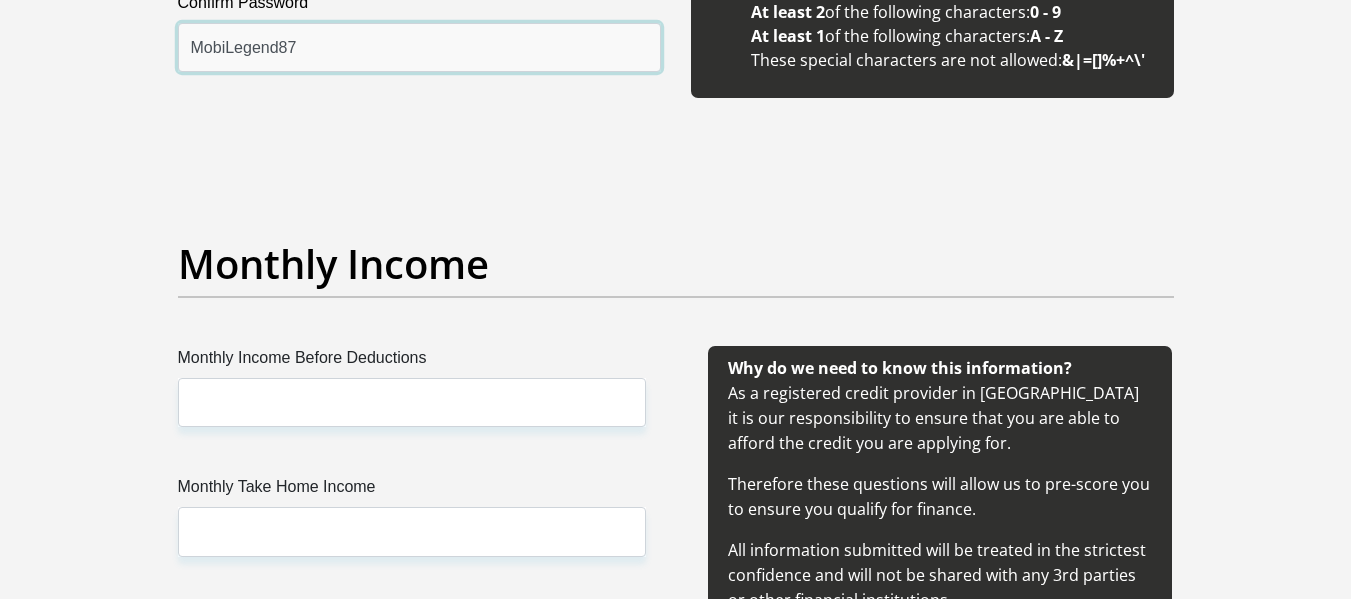 type on "MobiLegend87" 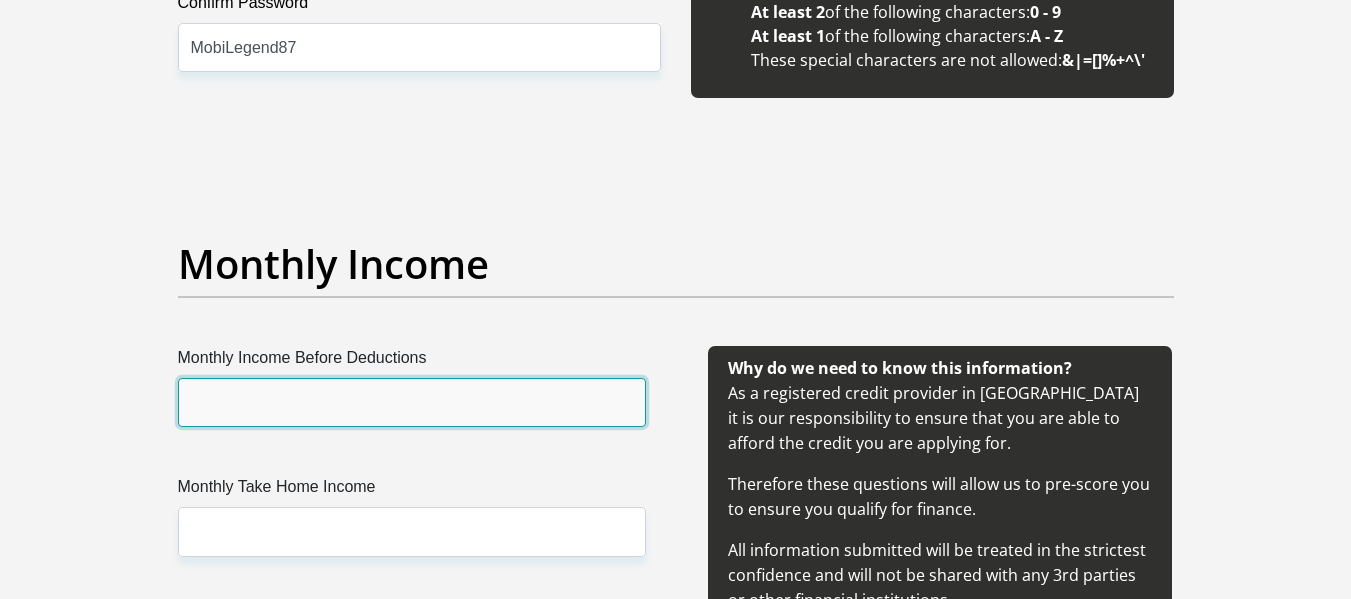 click on "Monthly Income Before Deductions" at bounding box center [412, 402] 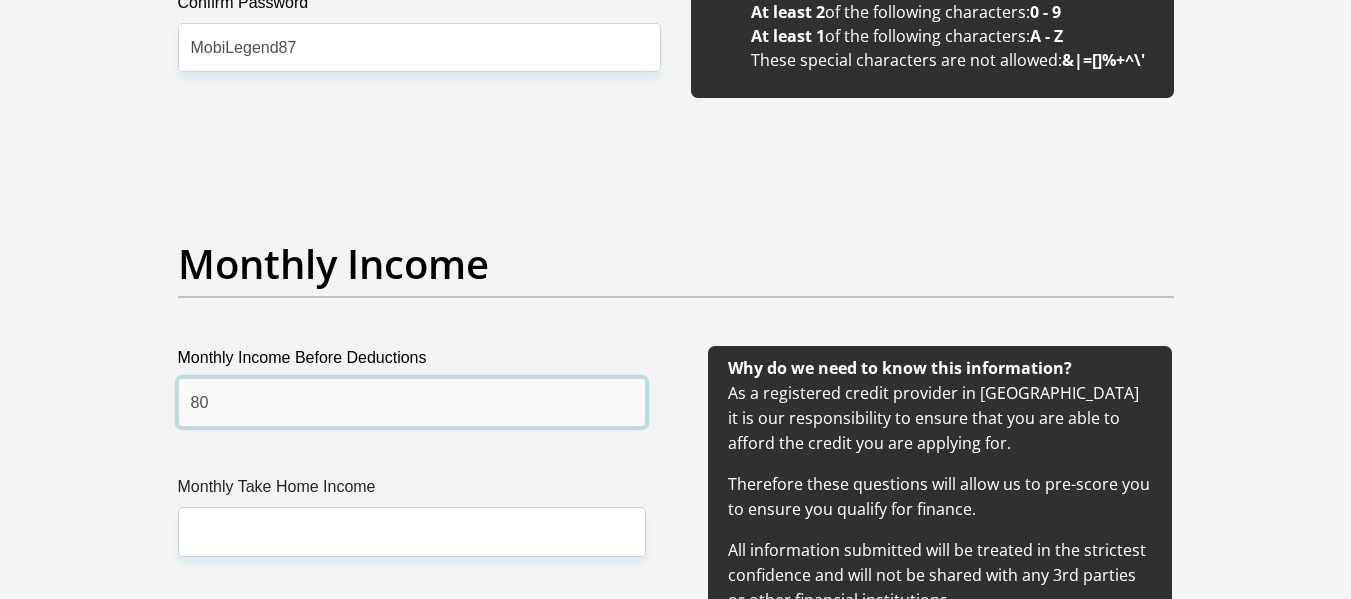 type on "8" 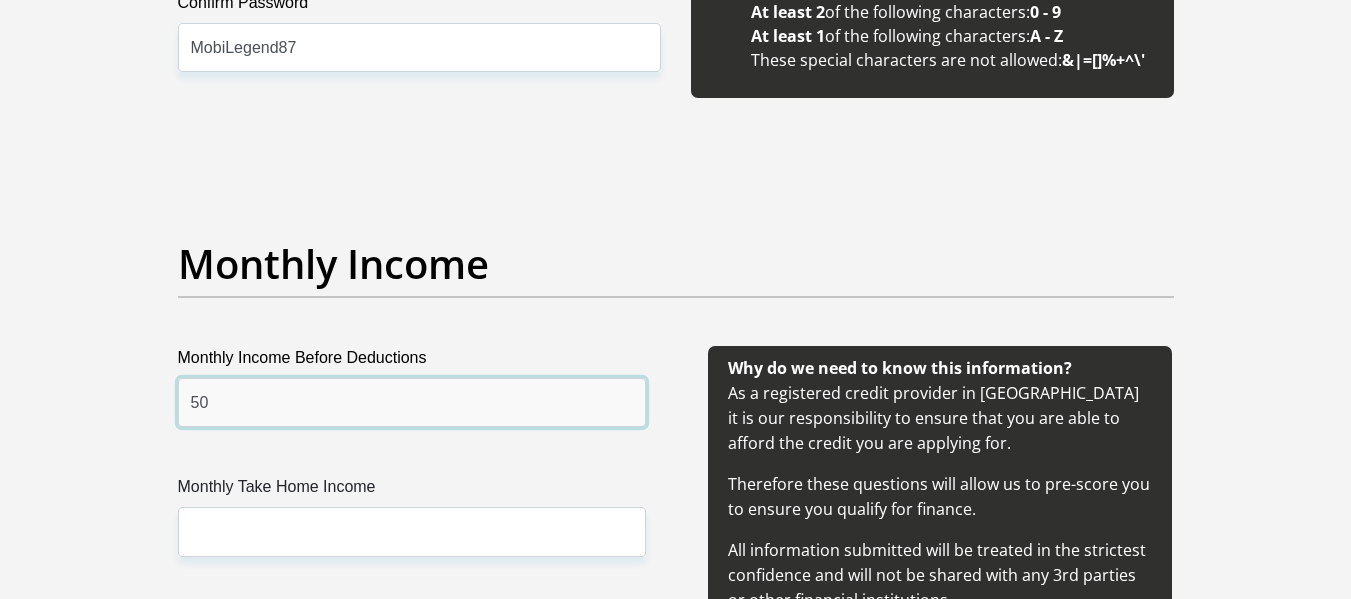 type on "5" 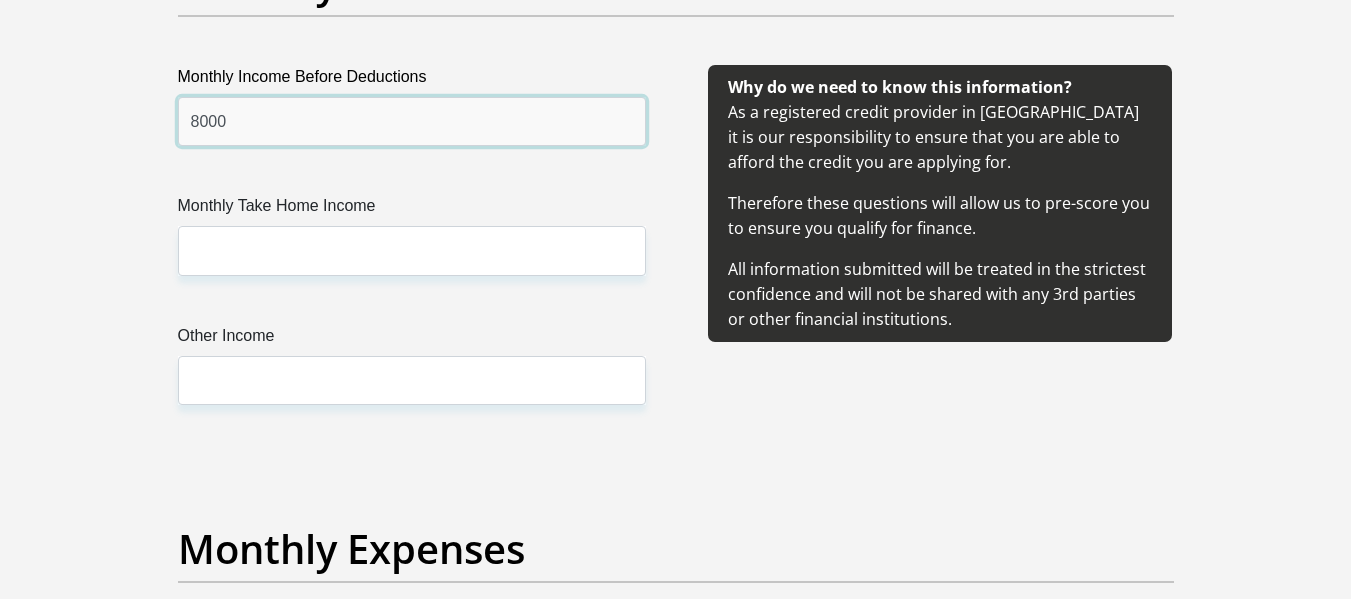 scroll, scrollTop: 2400, scrollLeft: 0, axis: vertical 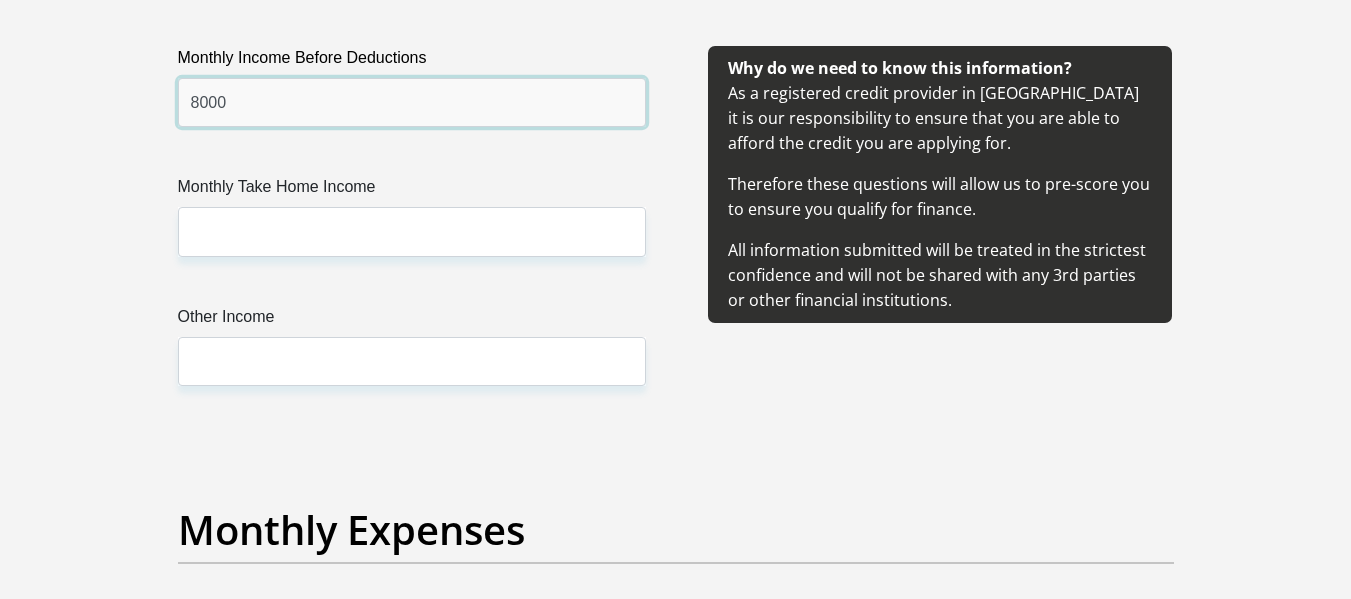 type on "8000" 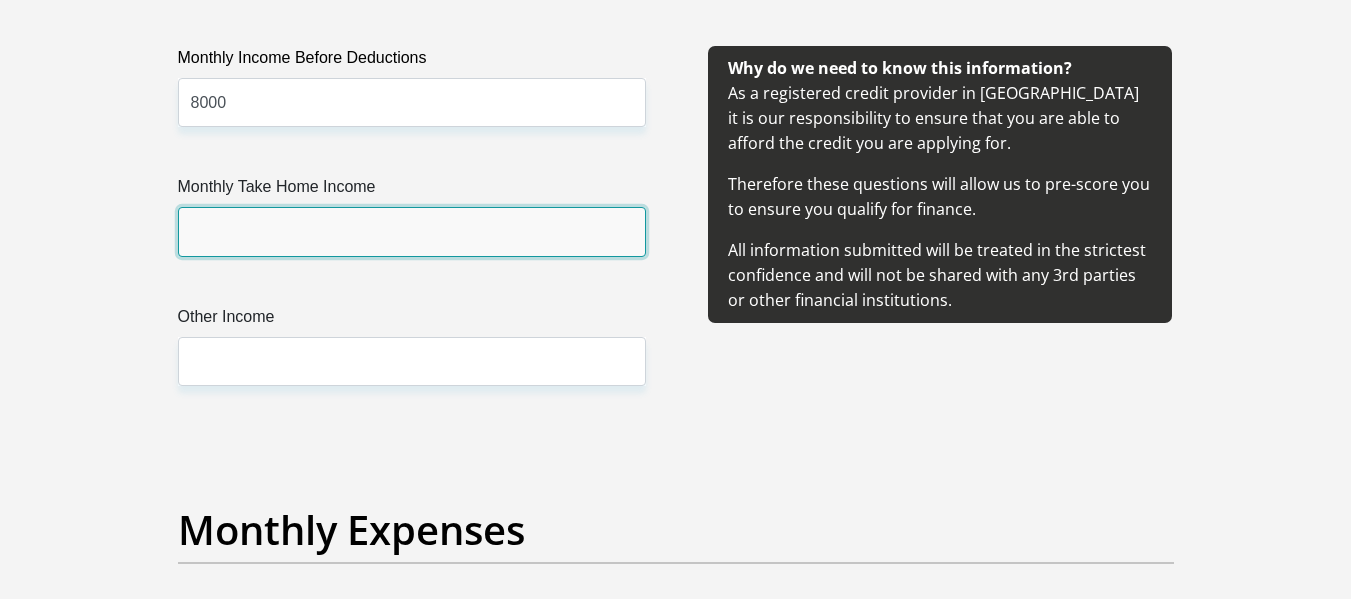 click on "Monthly Take Home Income" at bounding box center [412, 231] 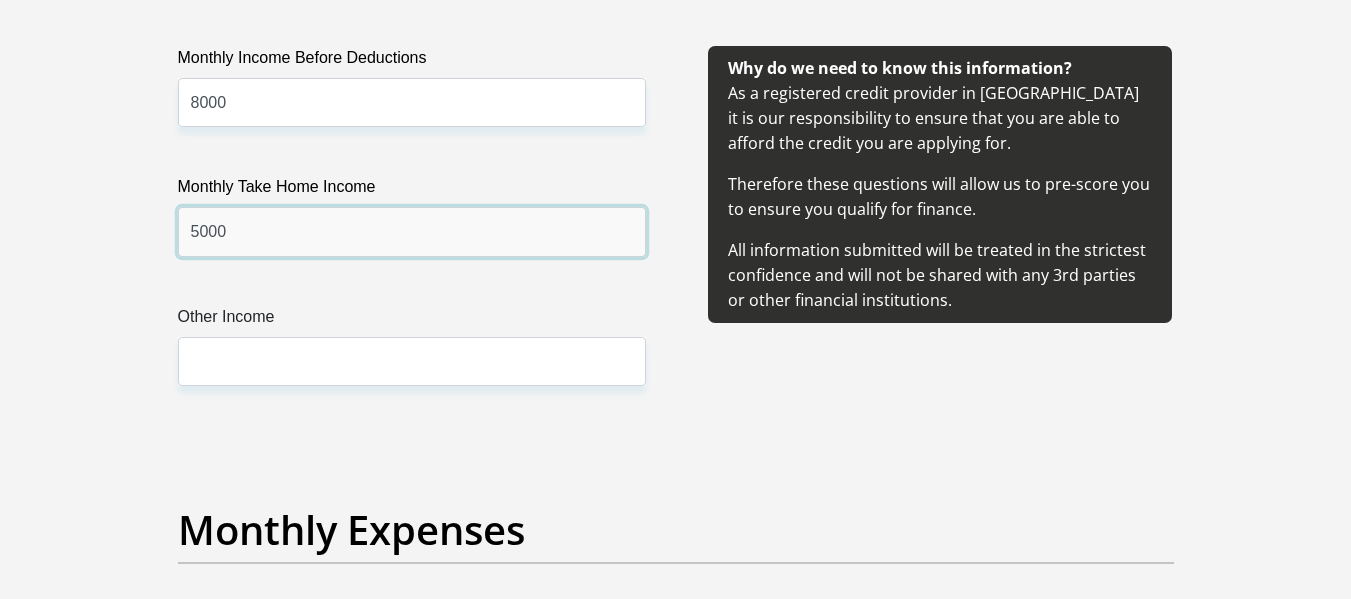 type on "5000" 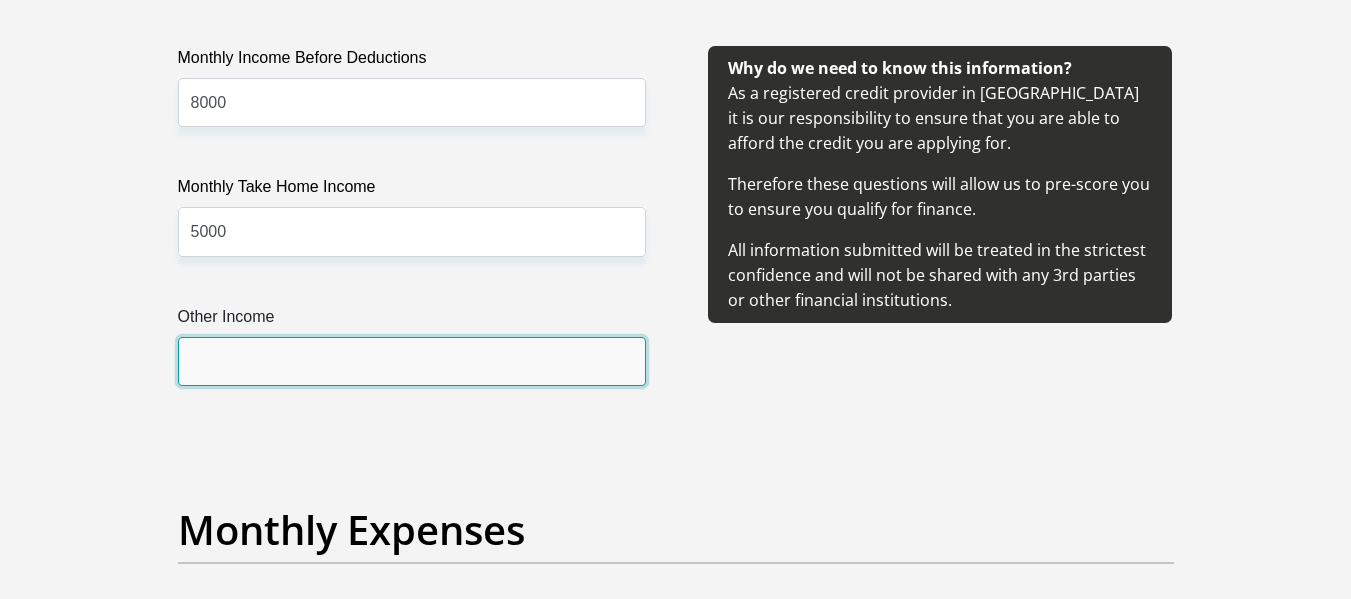 click on "Other Income" at bounding box center (412, 361) 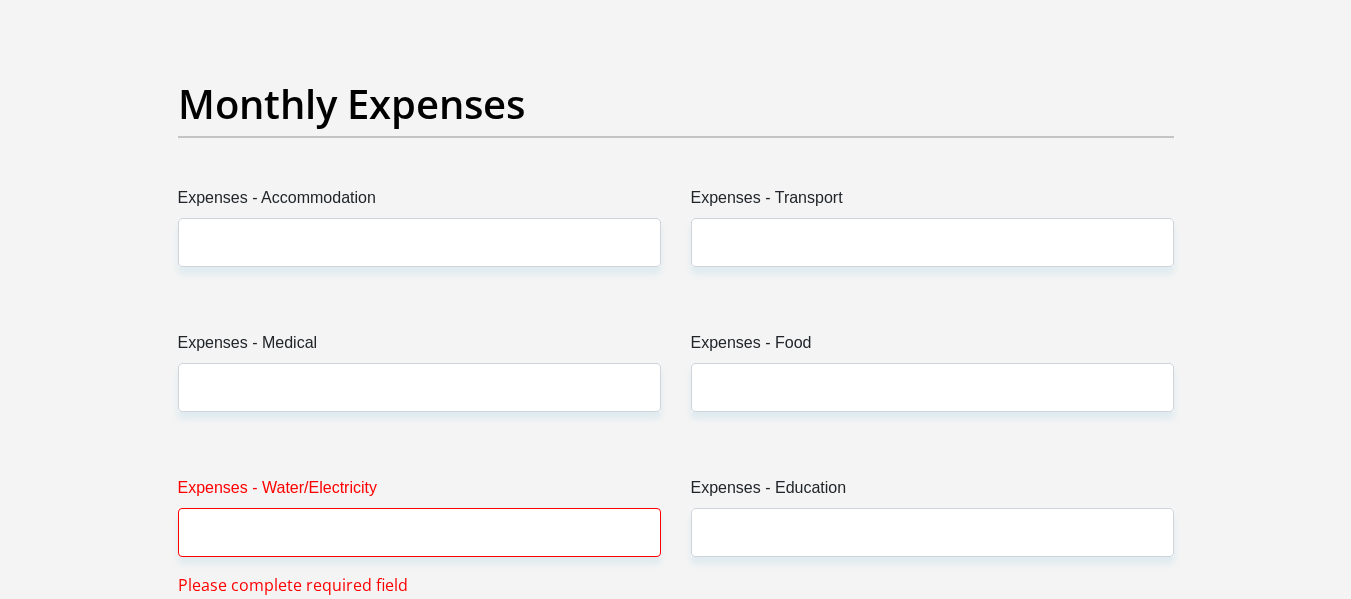 scroll, scrollTop: 2900, scrollLeft: 0, axis: vertical 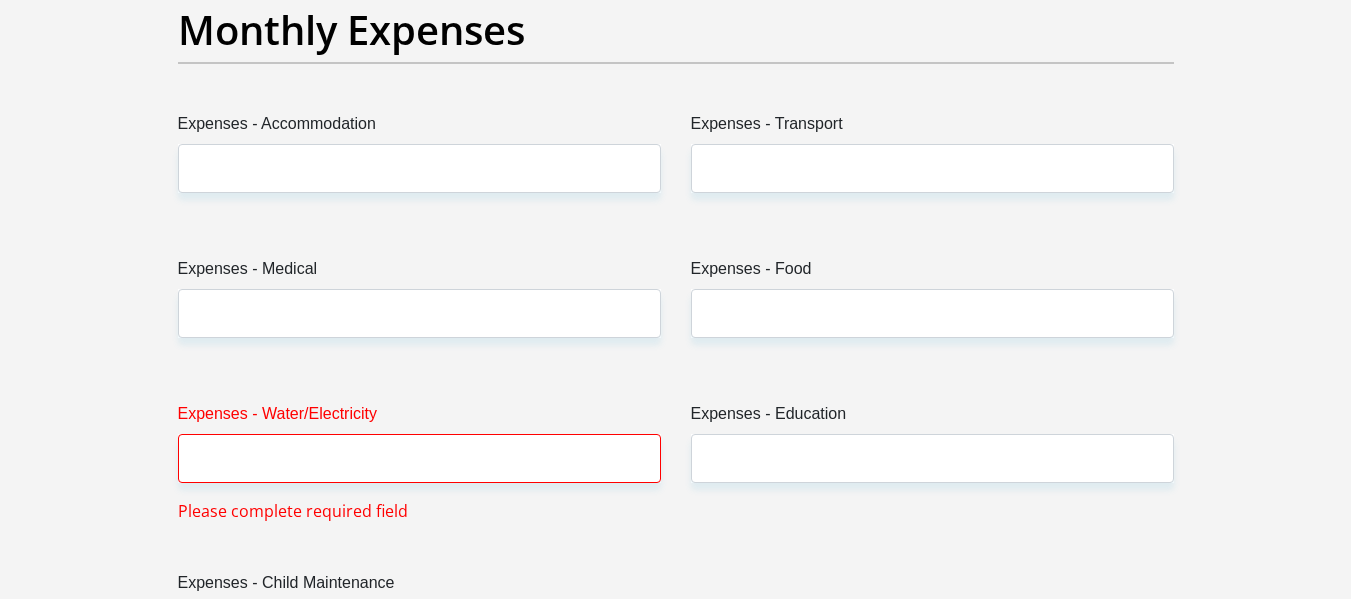 type on "0" 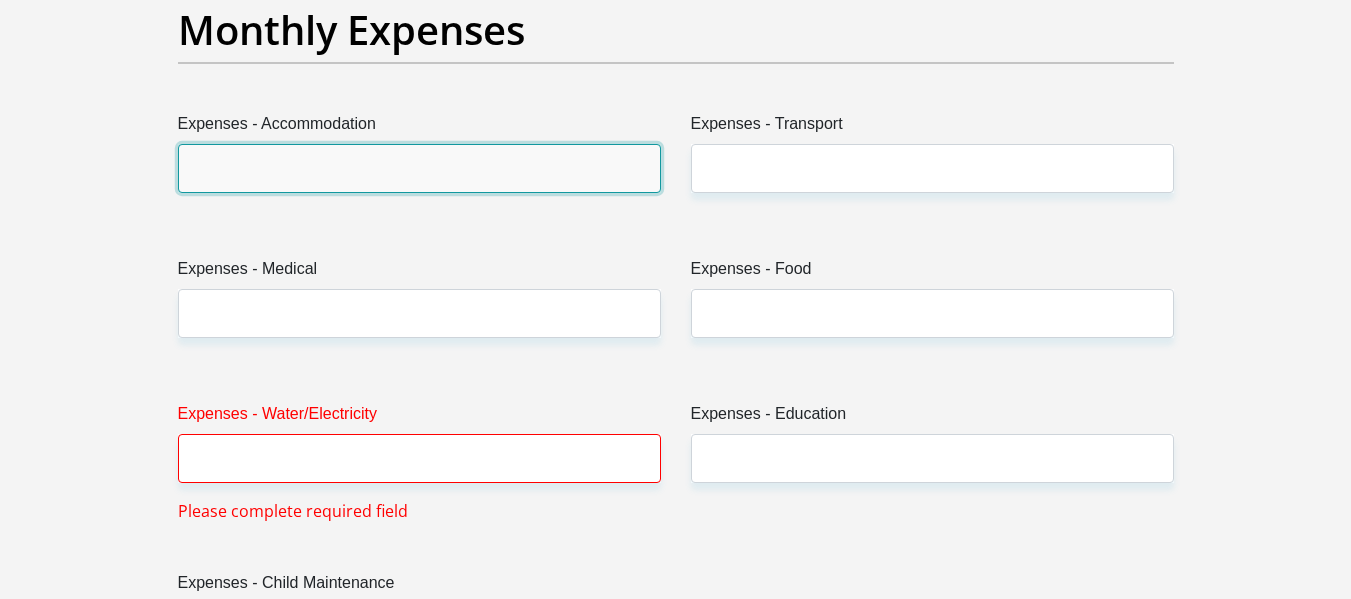 click on "Expenses - Accommodation" at bounding box center (419, 168) 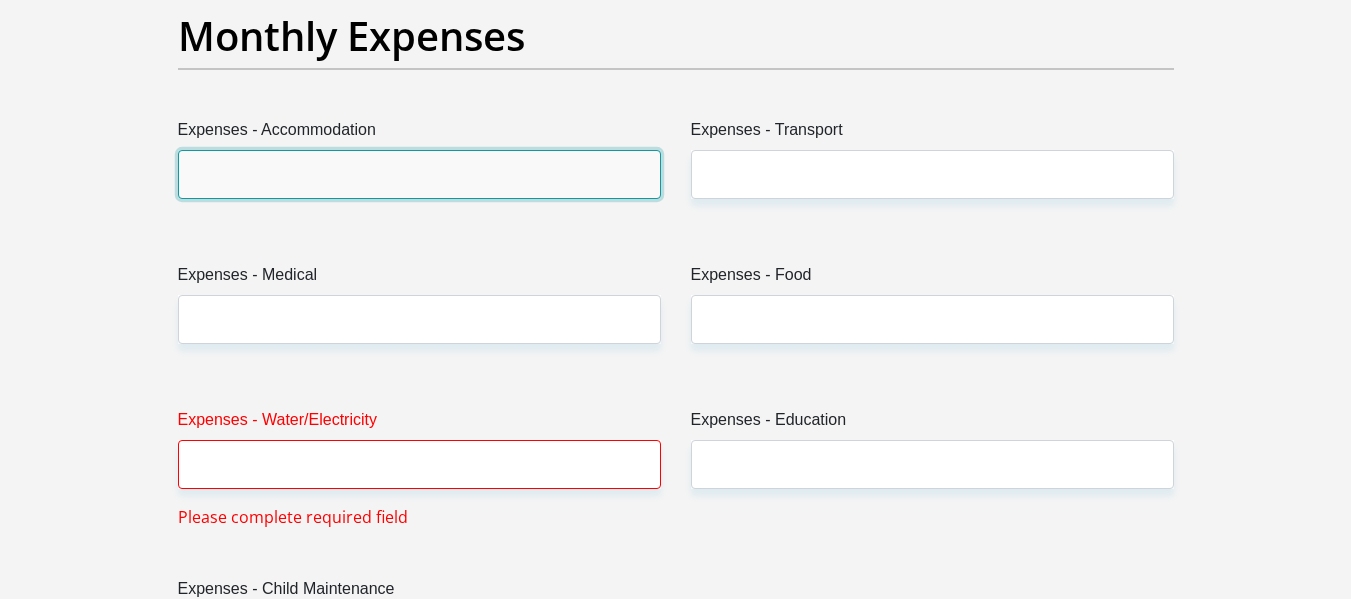 scroll, scrollTop: 2800, scrollLeft: 0, axis: vertical 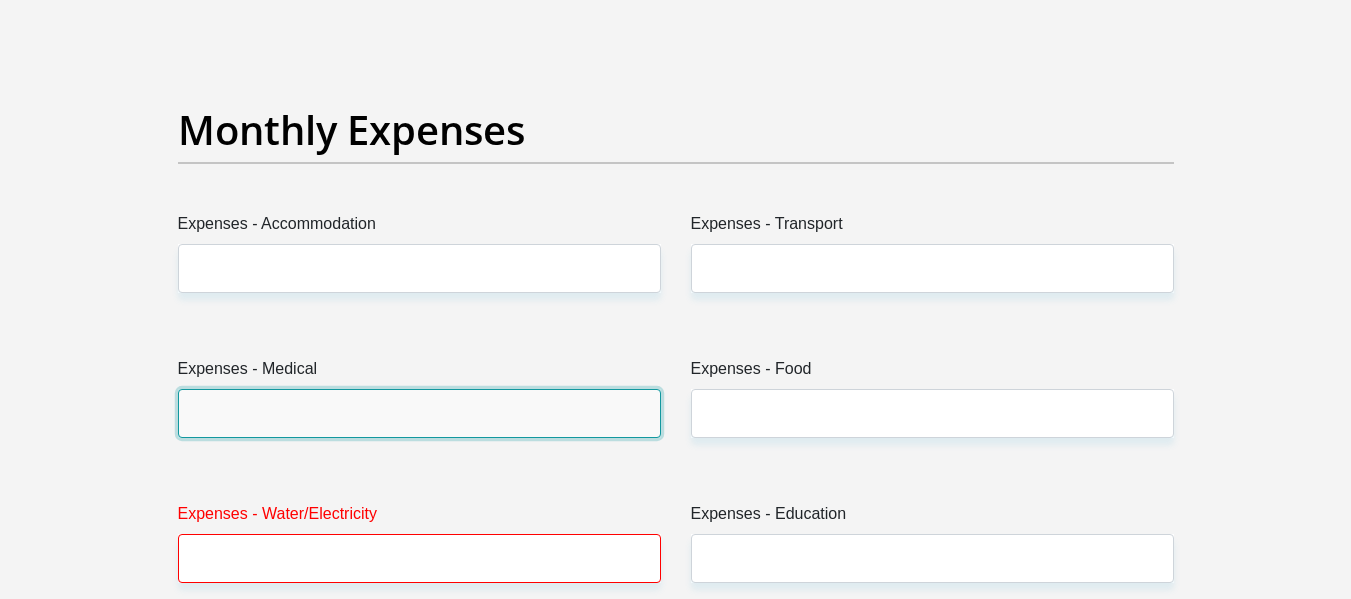 click on "Expenses - Medical" at bounding box center [419, 413] 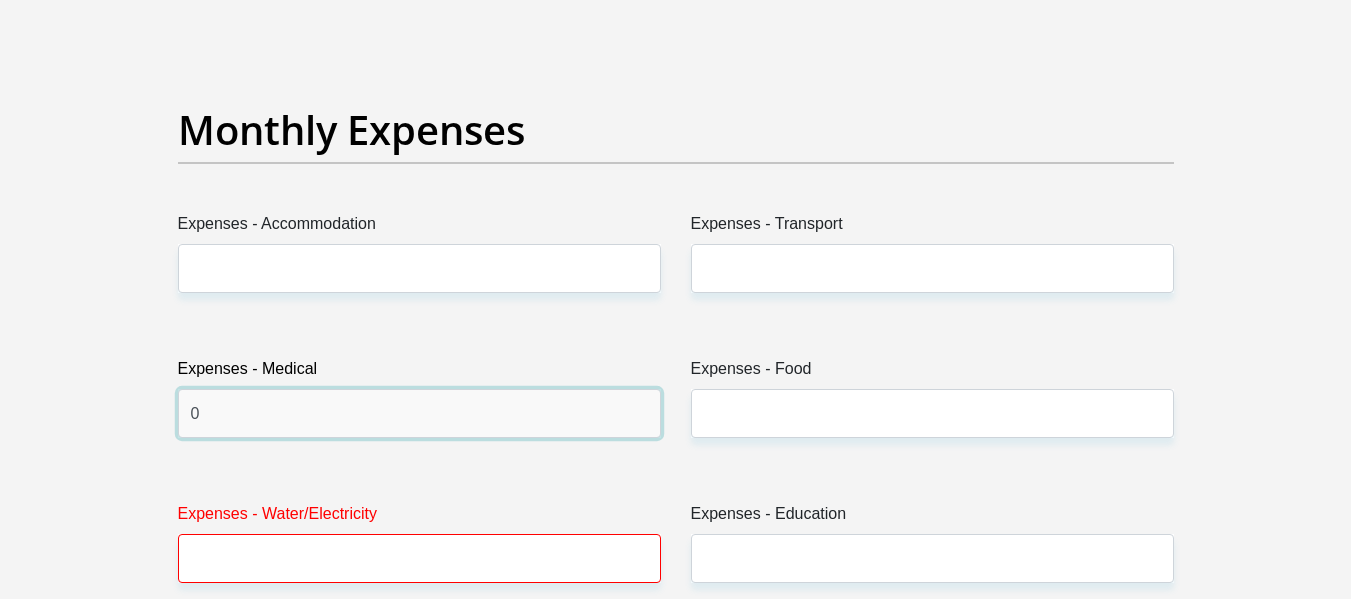 type on "0" 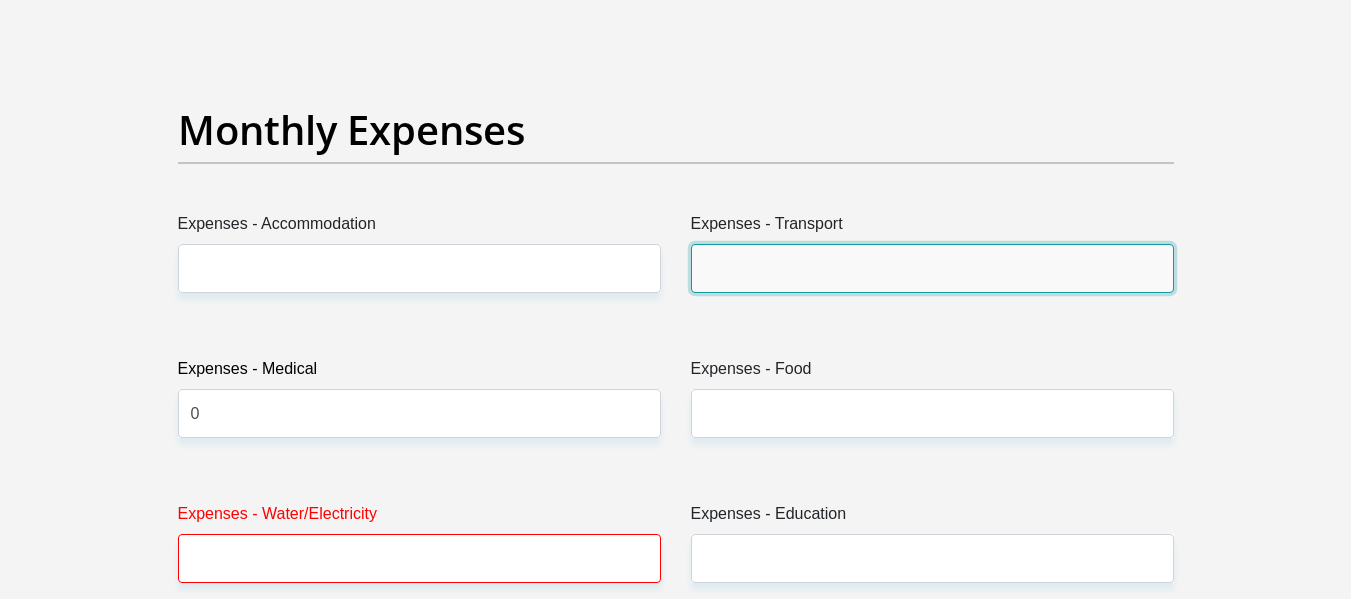 click on "Expenses - Transport" at bounding box center [932, 268] 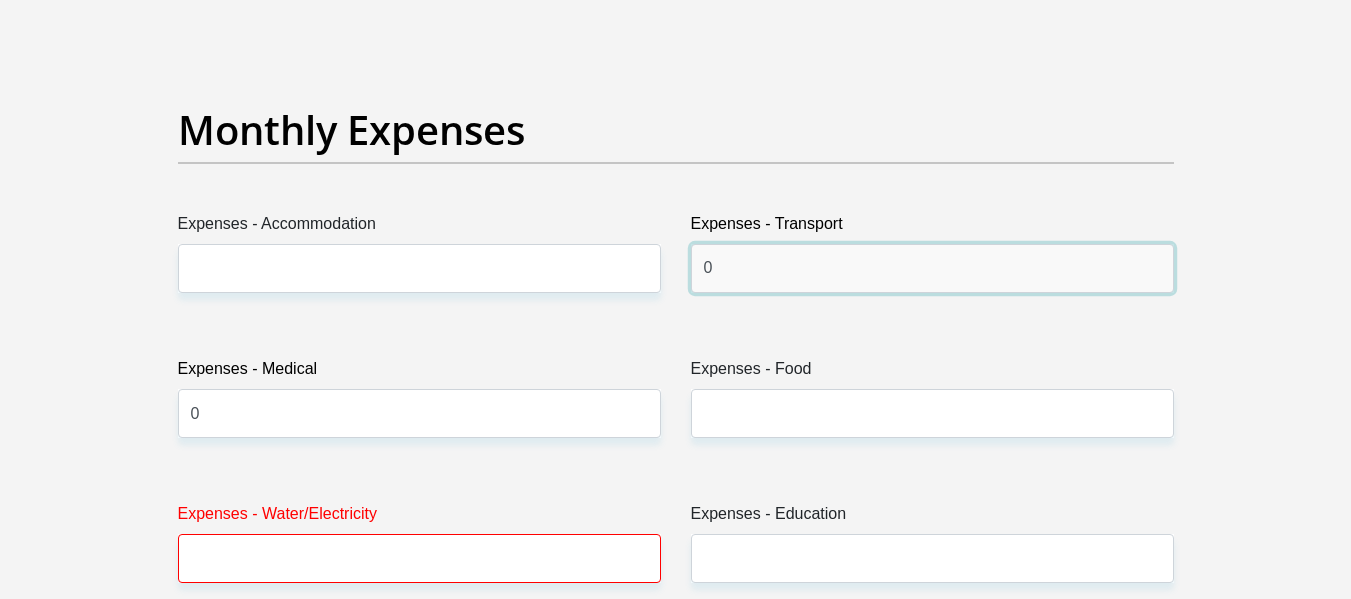 type on "0" 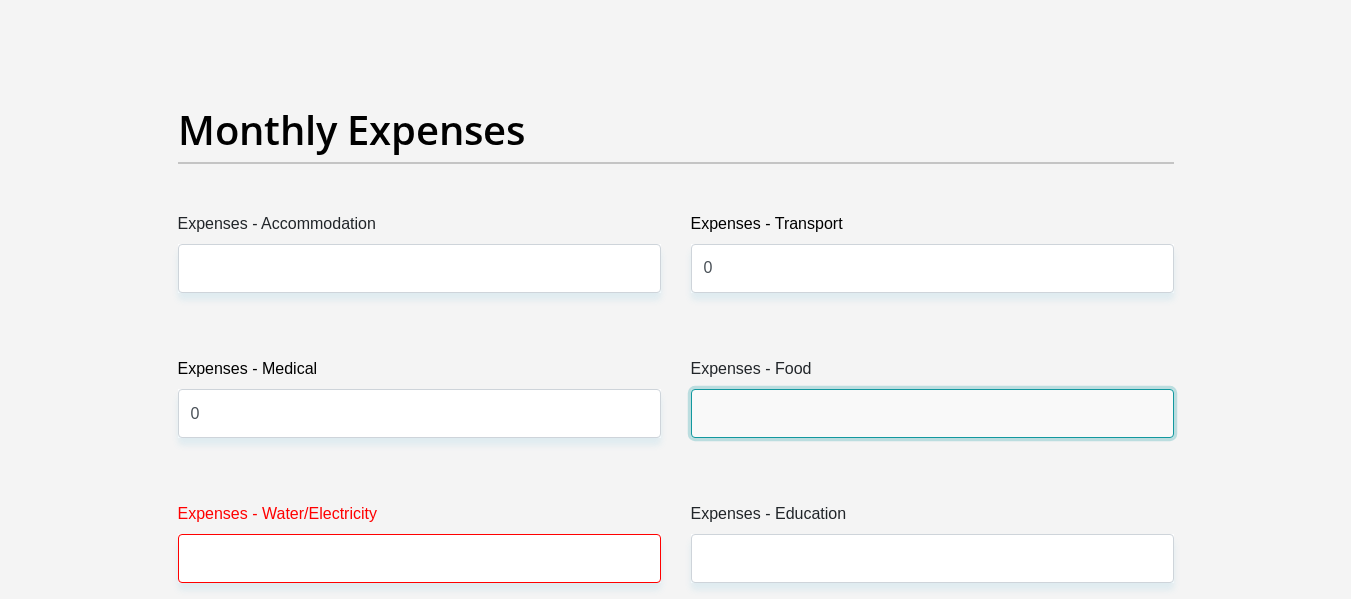 click on "Expenses - Food" at bounding box center (932, 413) 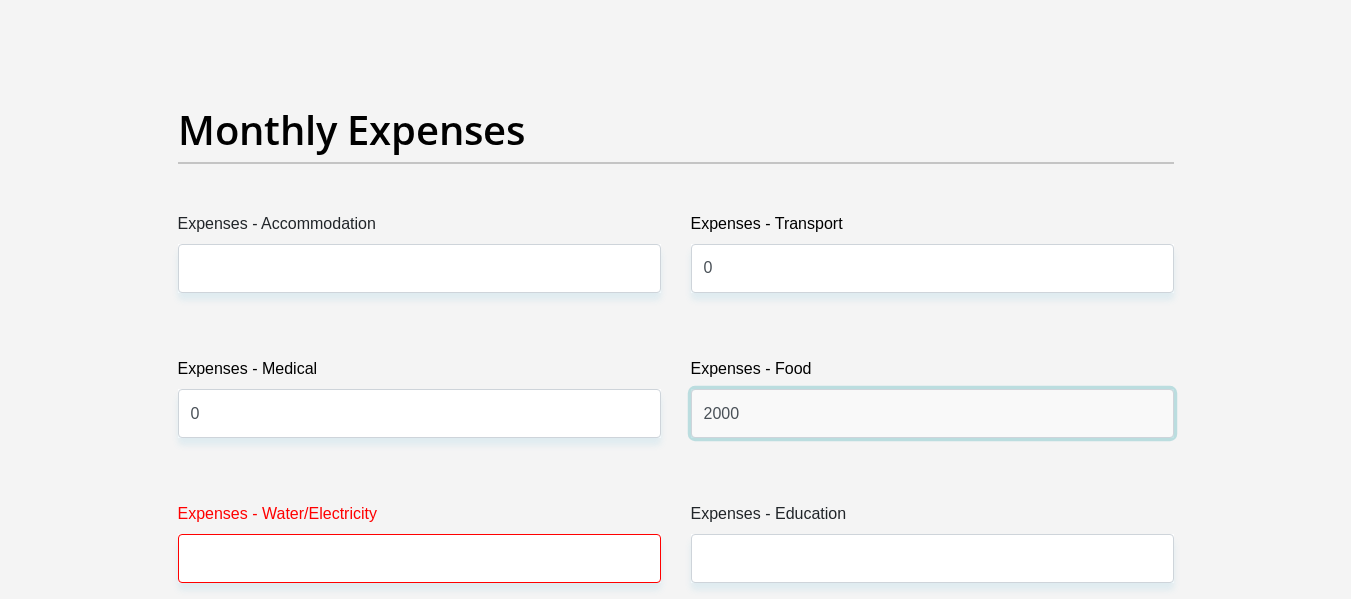type on "2000" 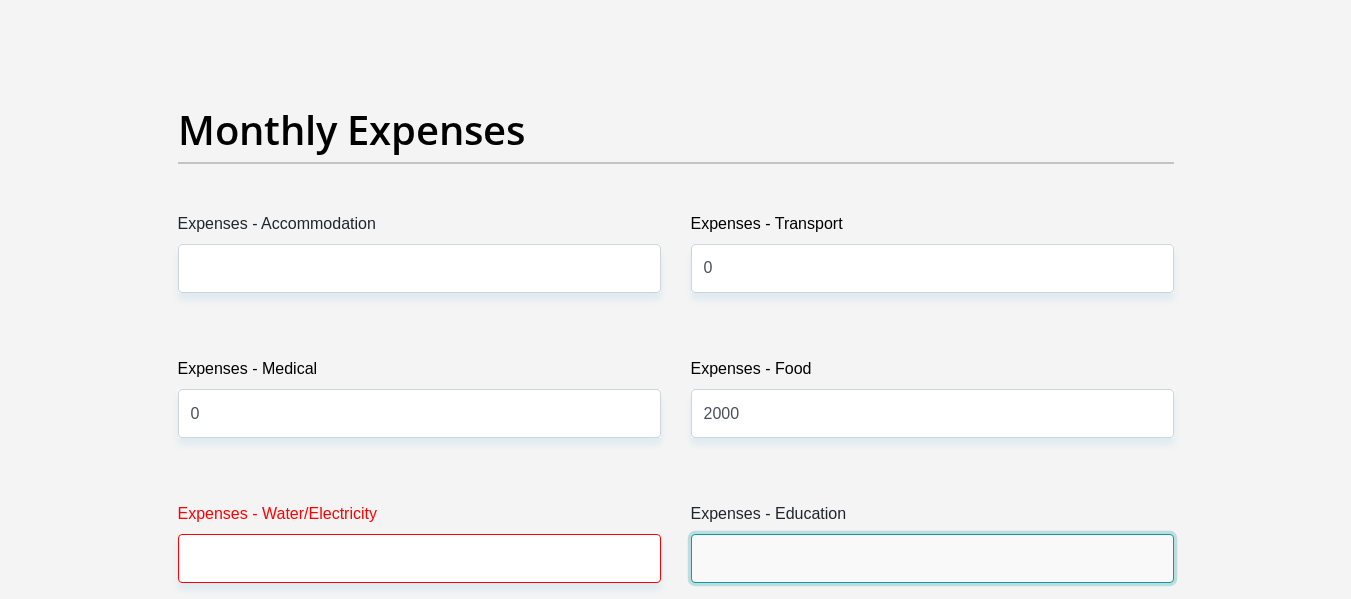 click on "Expenses - Education" at bounding box center [932, 558] 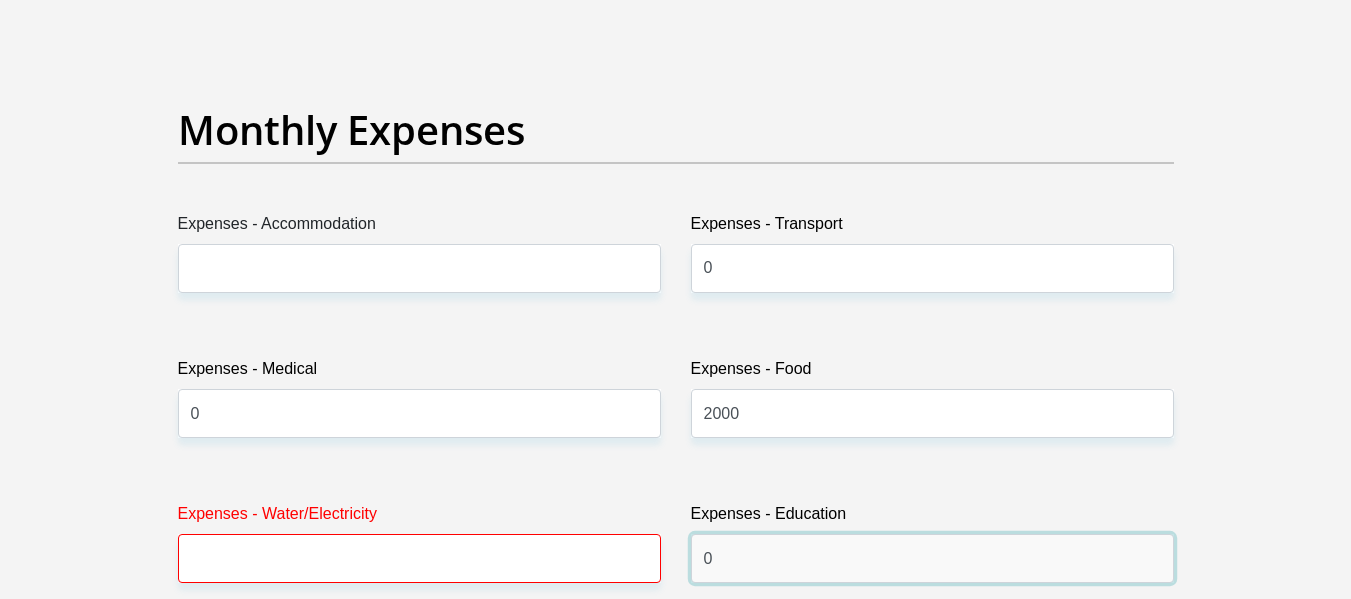 type on "0" 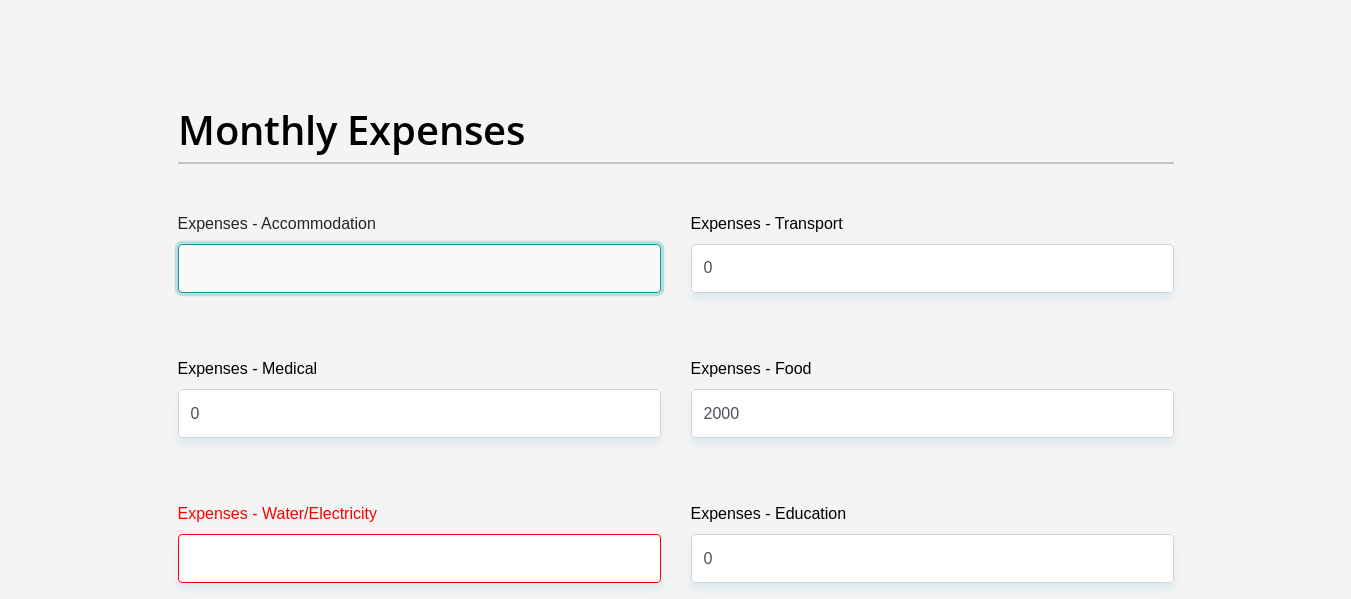 click on "Expenses - Accommodation" at bounding box center [419, 268] 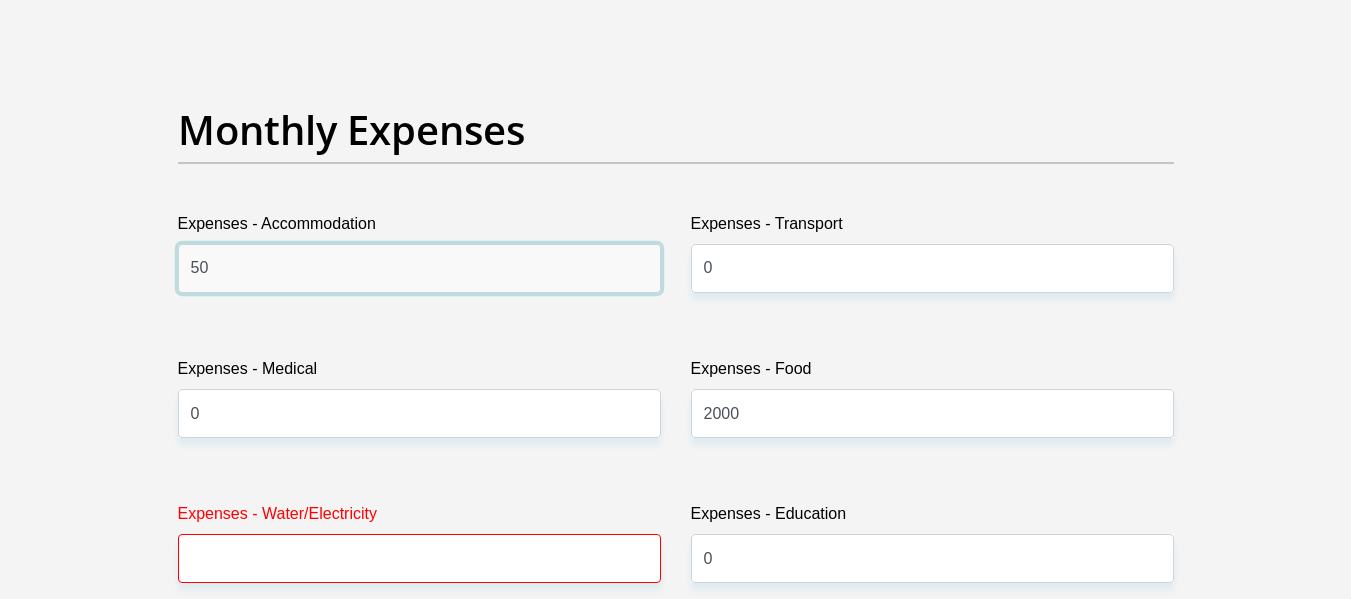 type on "5" 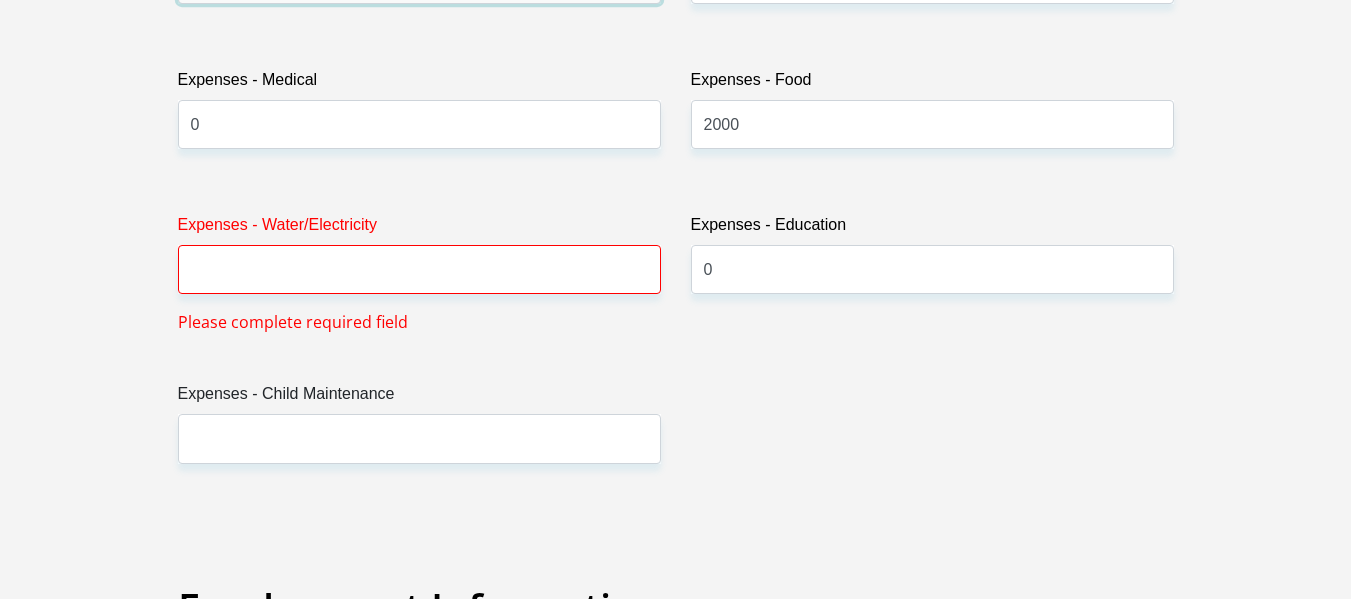 scroll, scrollTop: 3100, scrollLeft: 0, axis: vertical 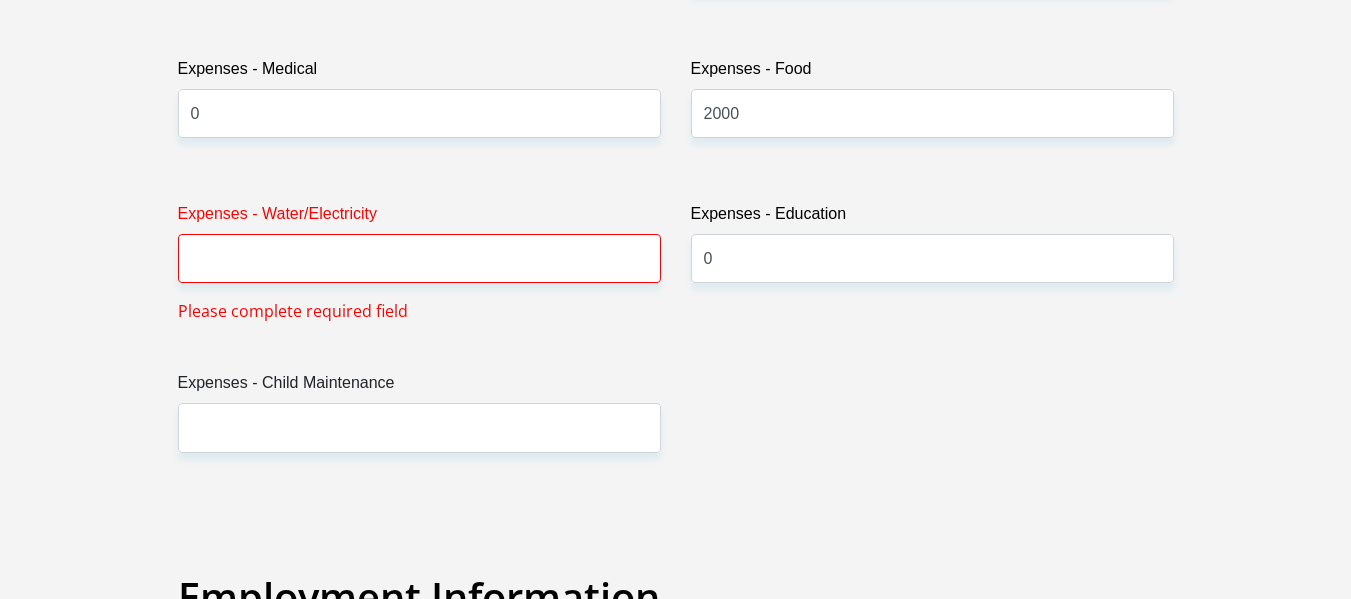 type on "1000" 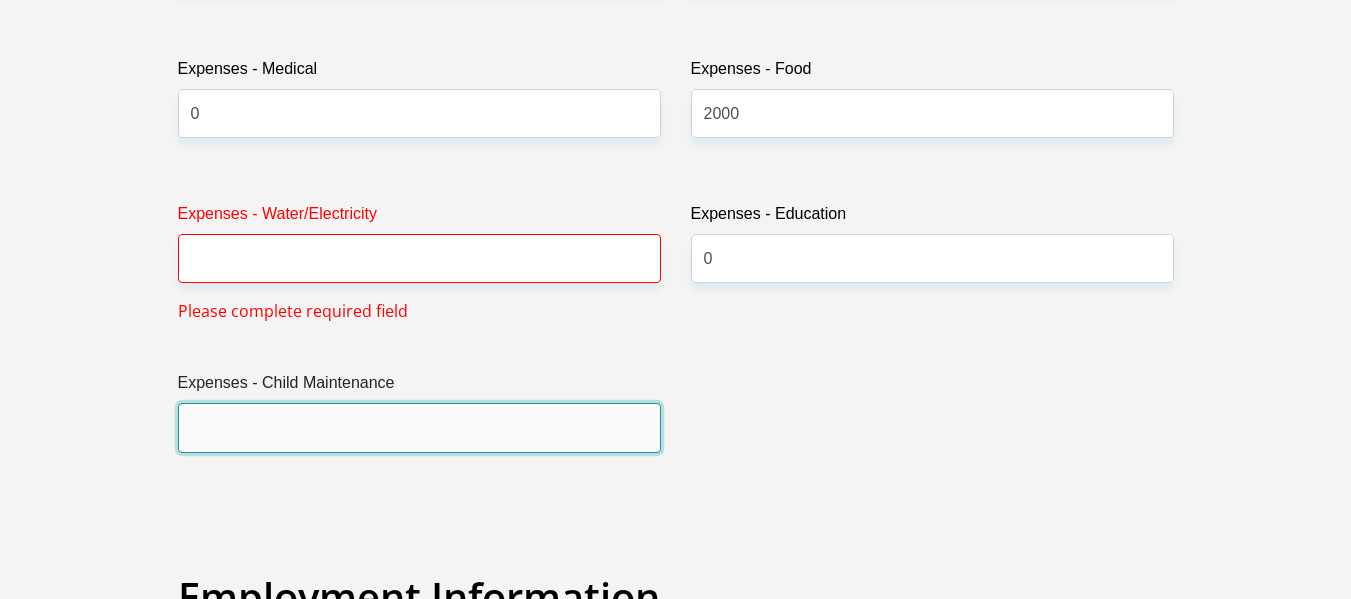 click on "Expenses - Child Maintenance" at bounding box center (419, 427) 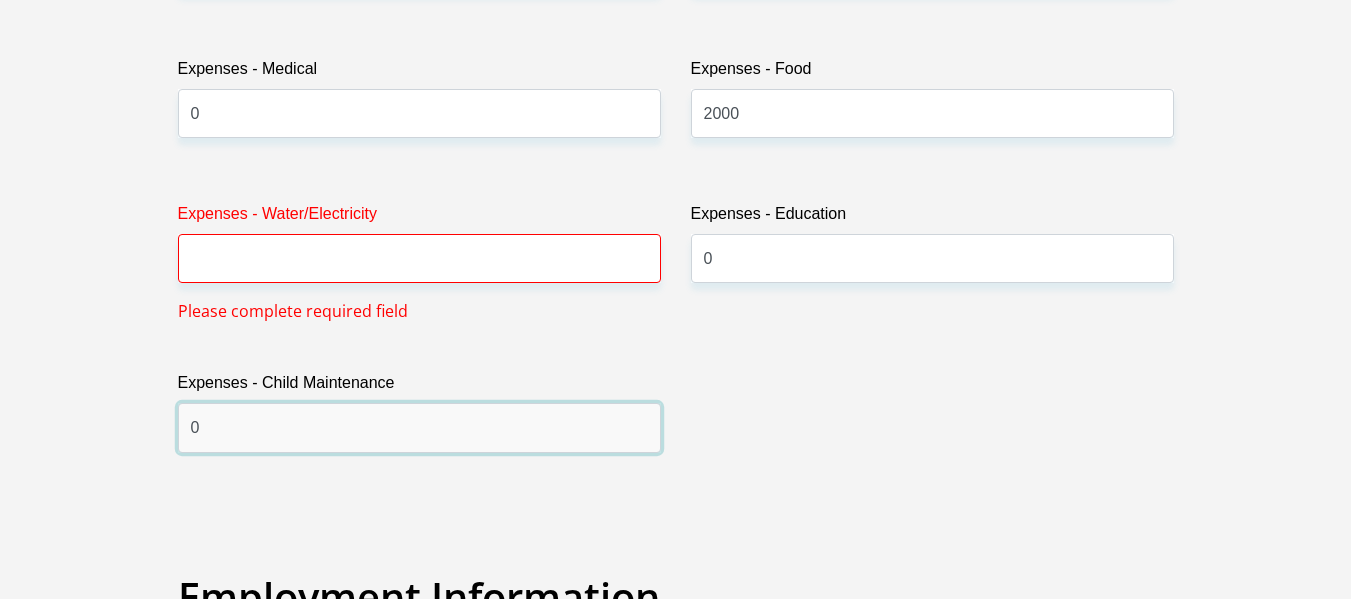 type on "0" 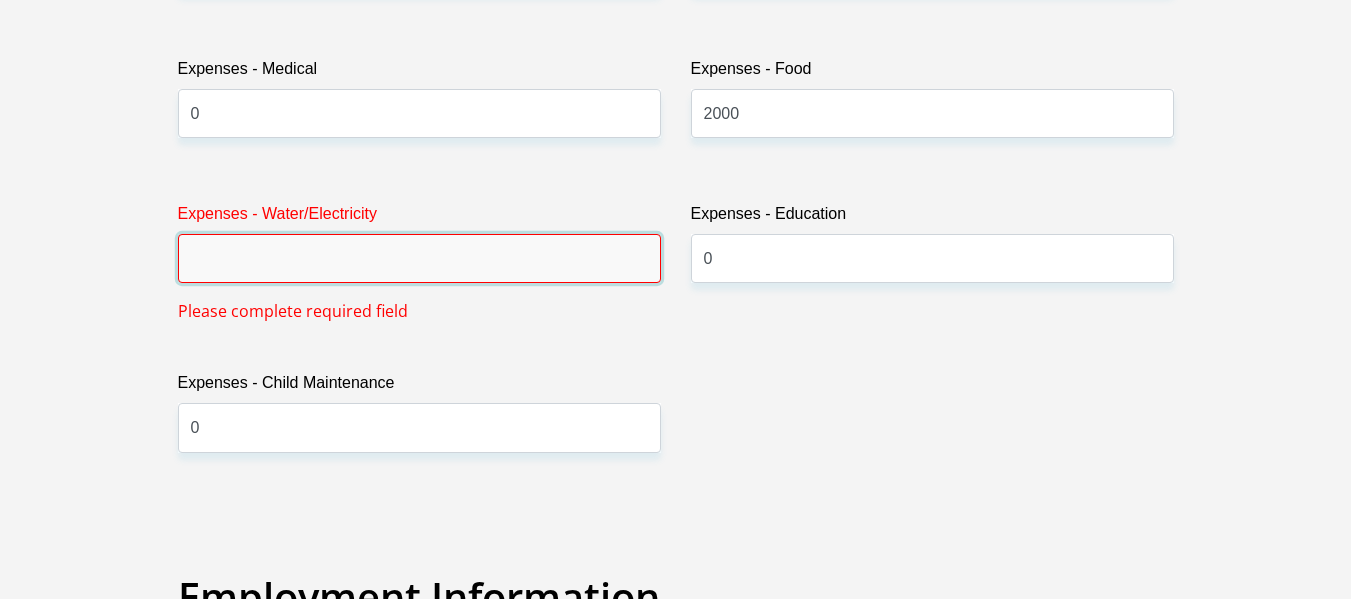 click on "Expenses - Water/Electricity" at bounding box center [419, 258] 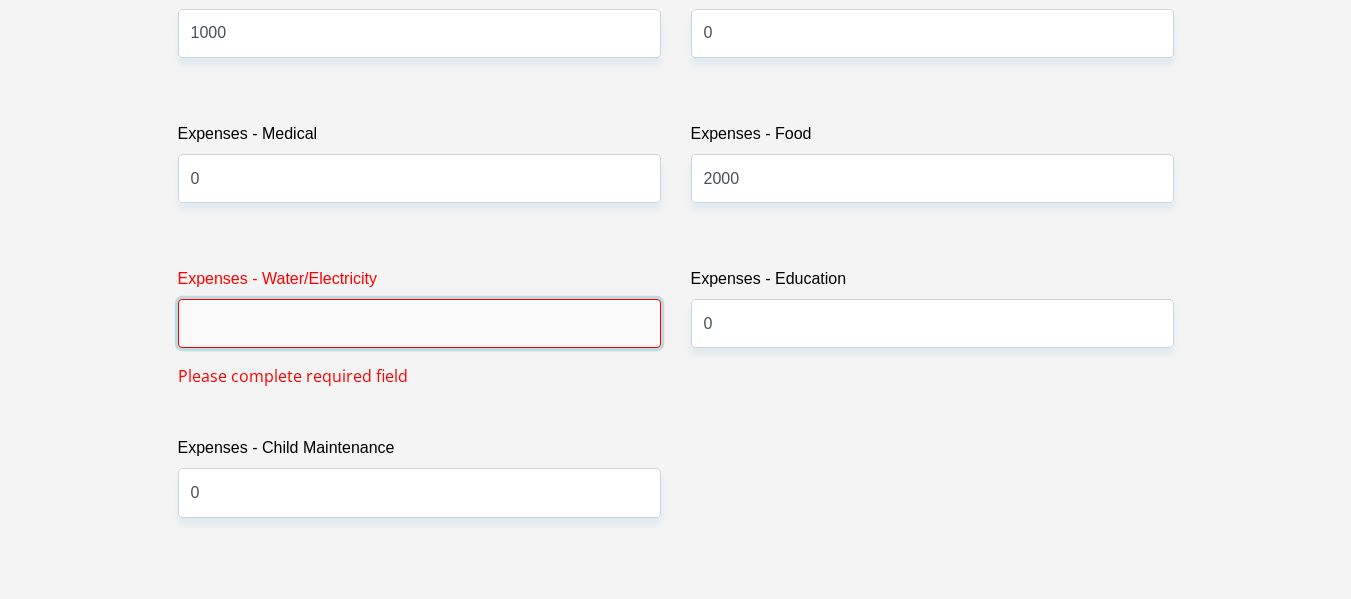 scroll, scrollTop: 3000, scrollLeft: 0, axis: vertical 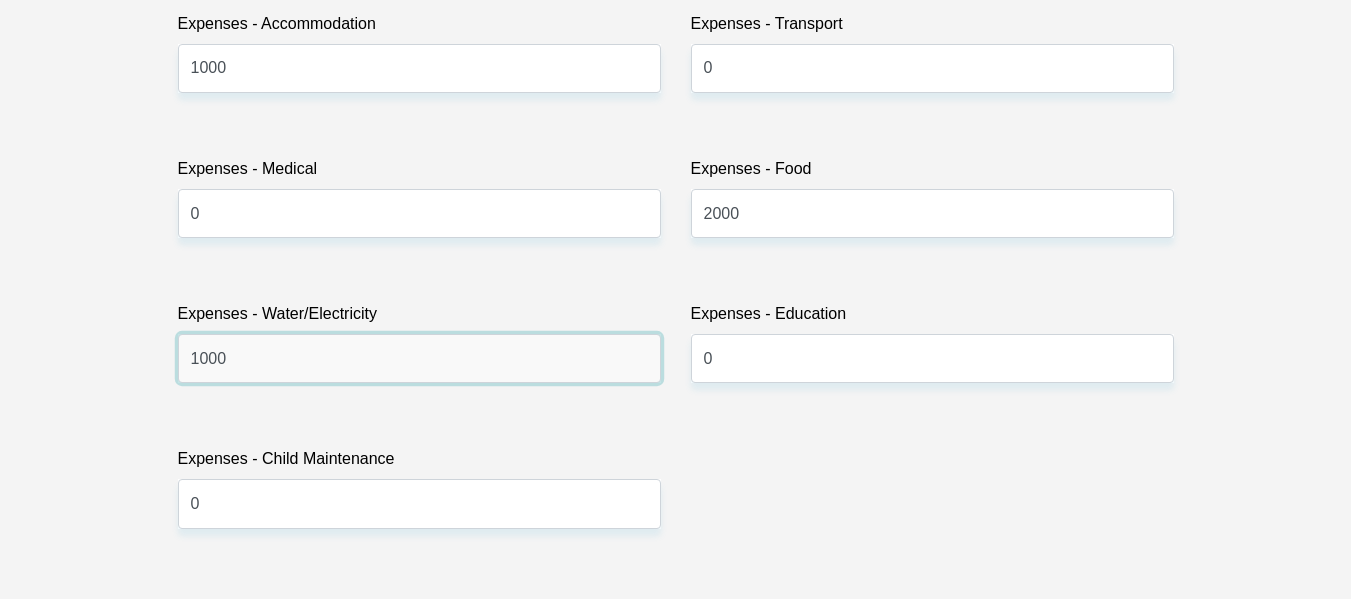 type on "1000" 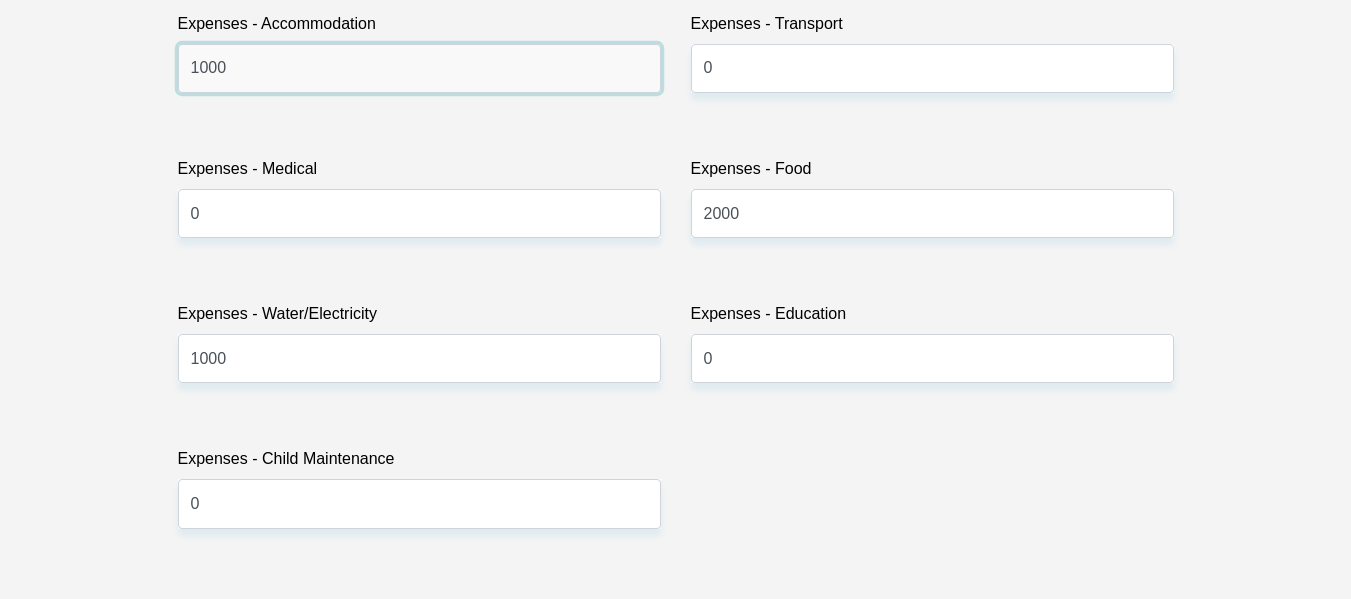 click on "1000" at bounding box center (419, 68) 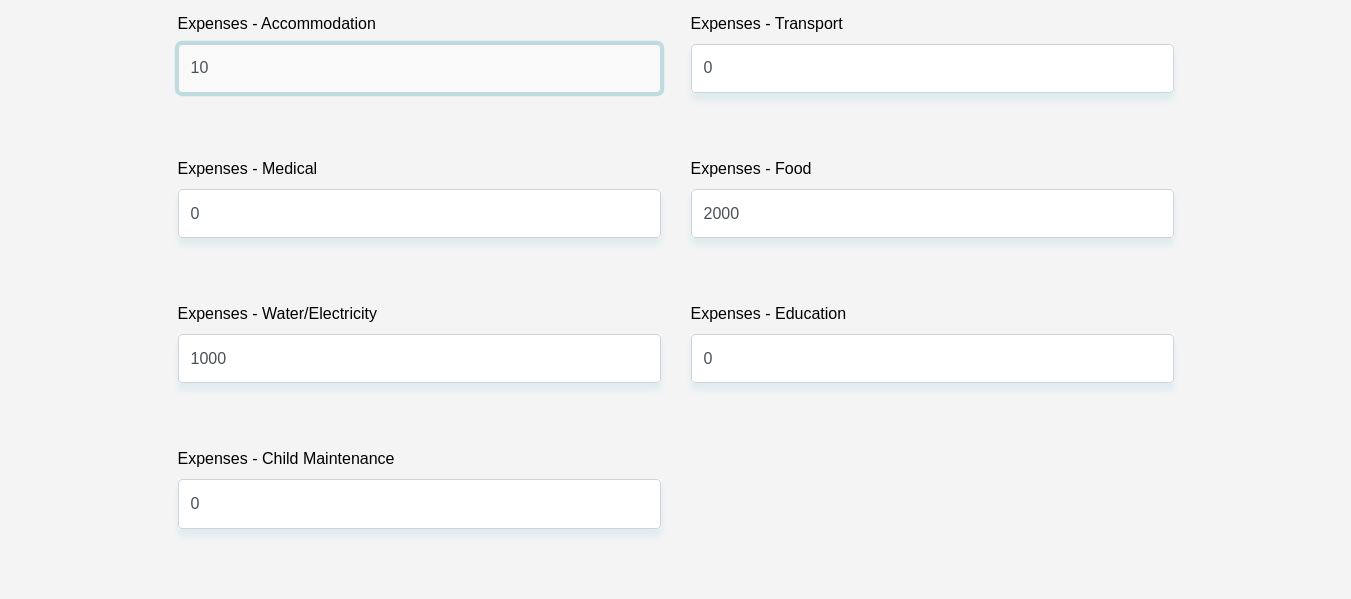 type on "1" 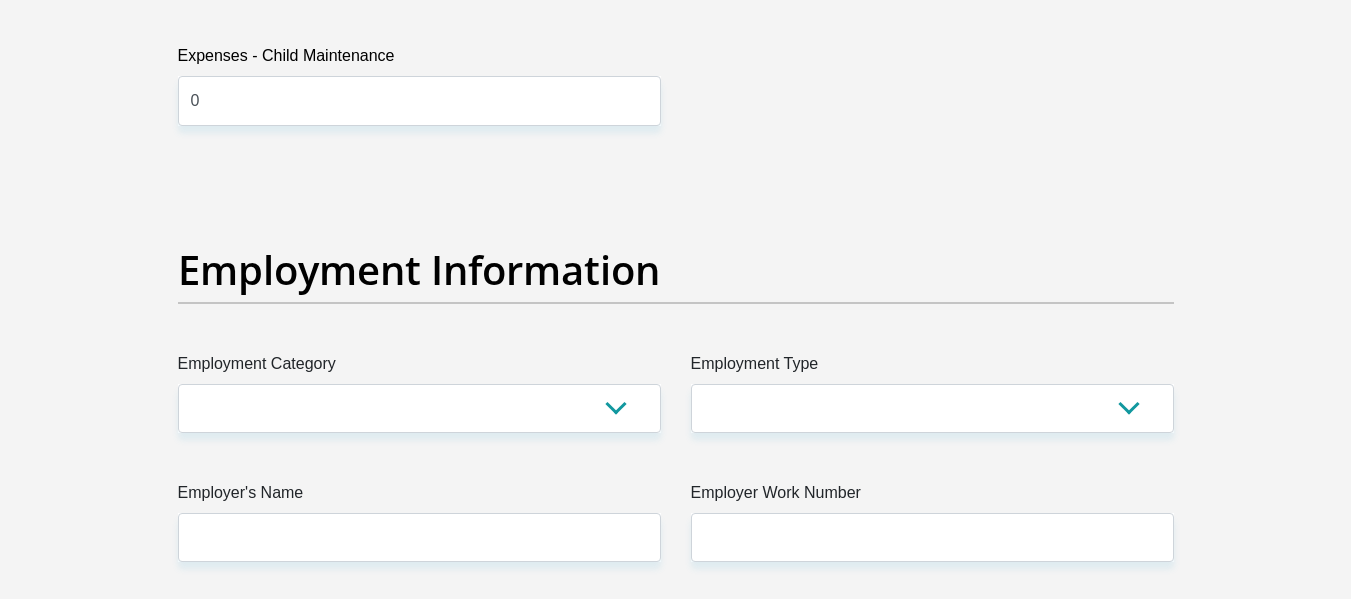 scroll, scrollTop: 3500, scrollLeft: 0, axis: vertical 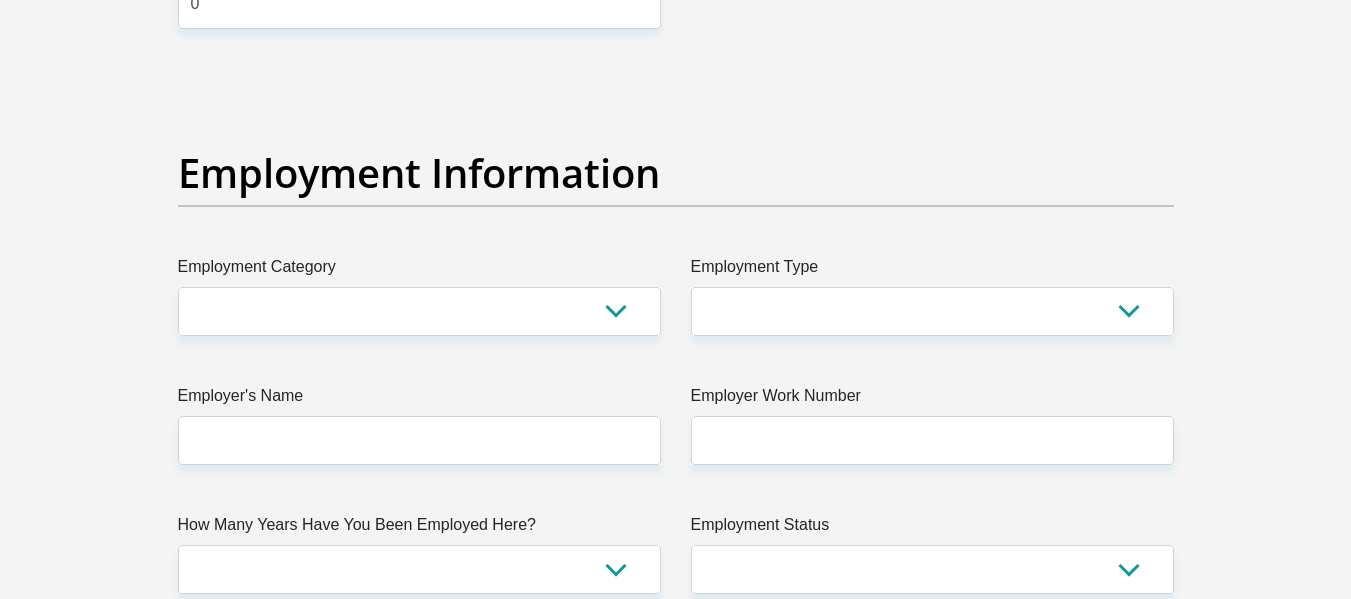 type on "0" 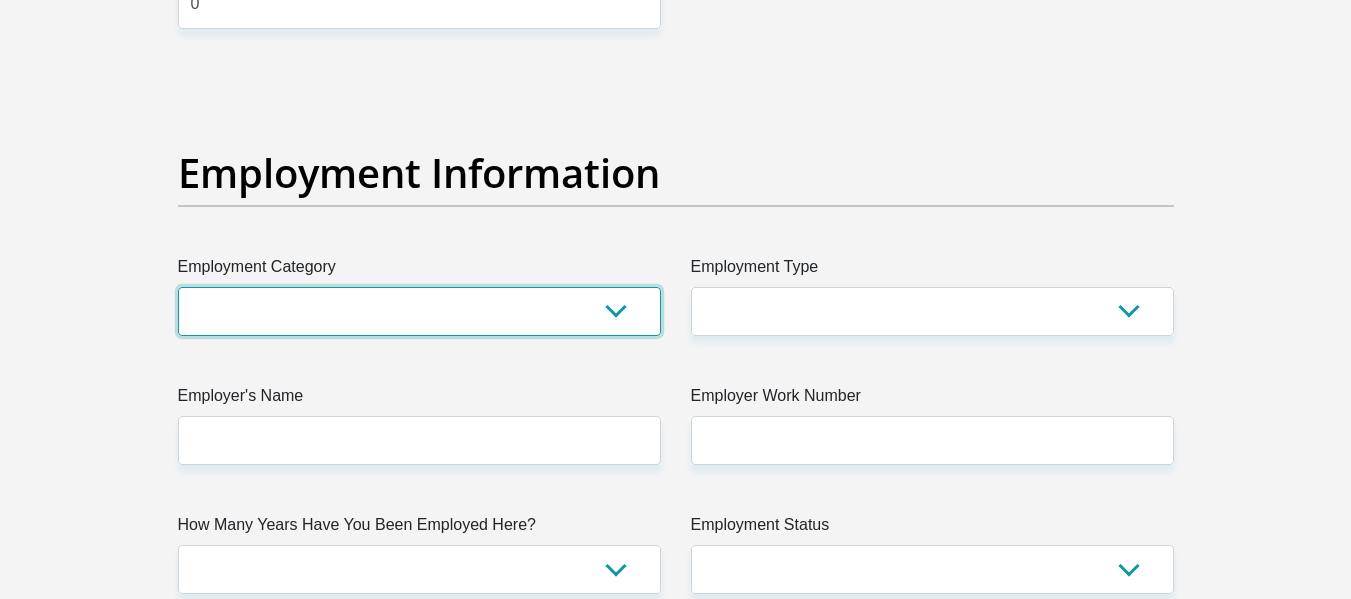 click on "AGRICULTURE
ALCOHOL & TOBACCO
CONSTRUCTION MATERIALS
METALLURGY
EQUIPMENT FOR RENEWABLE ENERGY
SPECIALIZED CONTRACTORS
CAR
GAMING (INCL. INTERNET
OTHER WHOLESALE
UNLICENSED PHARMACEUTICALS
CURRENCY EXCHANGE HOUSES
OTHER FINANCIAL INSTITUTIONS & INSURANCE
REAL ESTATE AGENTS
OIL & GAS
OTHER MATERIALS (E.G. IRON ORE)
PRECIOUS STONES & PRECIOUS METALS
POLITICAL ORGANIZATIONS
RELIGIOUS ORGANIZATIONS(NOT SECTS)
ACTI. HAVING BUSINESS DEAL WITH PUBLIC ADMINISTRATION
LAUNDROMATS" at bounding box center [419, 311] 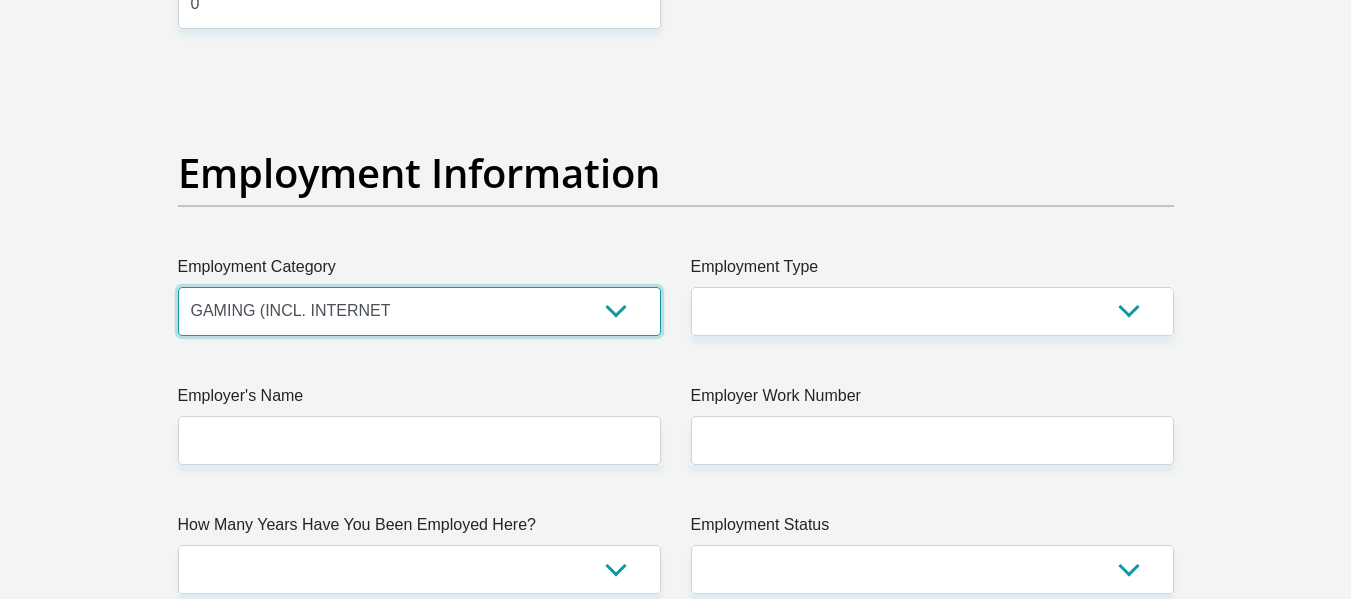 click on "AGRICULTURE
ALCOHOL & TOBACCO
CONSTRUCTION MATERIALS
METALLURGY
EQUIPMENT FOR RENEWABLE ENERGY
SPECIALIZED CONTRACTORS
CAR
GAMING (INCL. INTERNET
OTHER WHOLESALE
UNLICENSED PHARMACEUTICALS
CURRENCY EXCHANGE HOUSES
OTHER FINANCIAL INSTITUTIONS & INSURANCE
REAL ESTATE AGENTS
OIL & GAS
OTHER MATERIALS (E.G. IRON ORE)
PRECIOUS STONES & PRECIOUS METALS
POLITICAL ORGANIZATIONS
RELIGIOUS ORGANIZATIONS(NOT SECTS)
ACTI. HAVING BUSINESS DEAL WITH PUBLIC ADMINISTRATION
LAUNDROMATS" at bounding box center [419, 311] 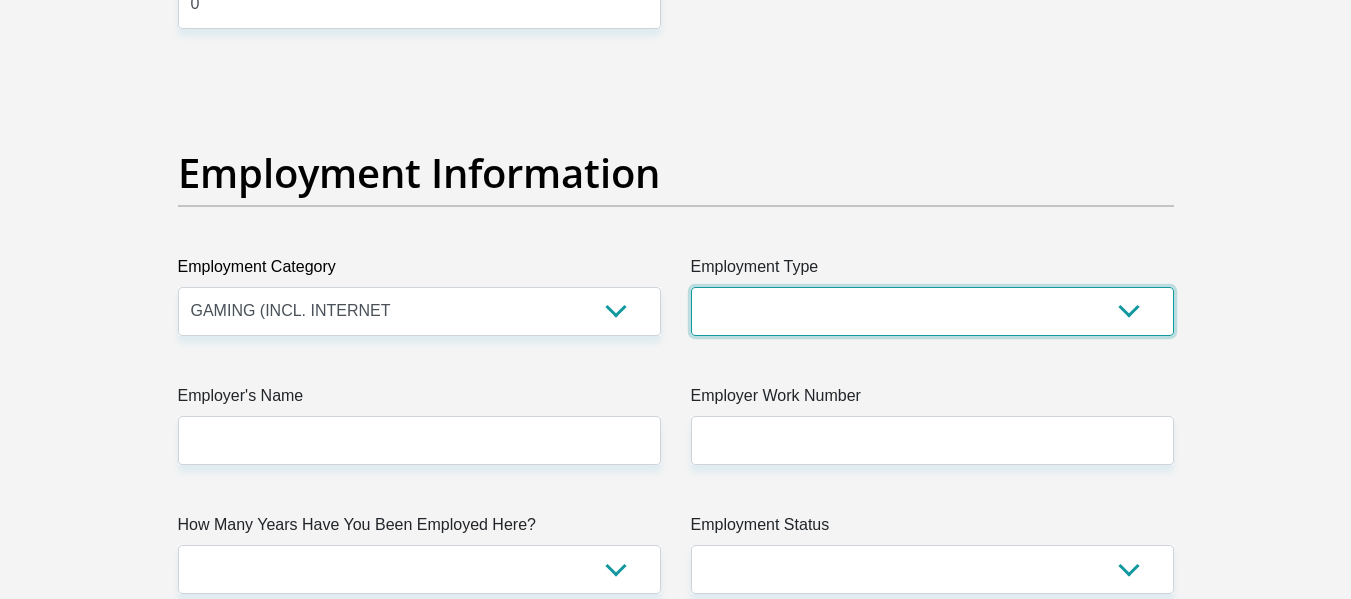 click on "College/Lecturer
Craft Seller
Creative
Driver
Executive
Farmer
Forces - Non Commissioned
Forces - Officer
Hawker
Housewife
Labourer
Licenced Professional
Manager
Miner
Non Licenced Professional
Office Staff/Clerk
Outside Worker
Pensioner
Permanent Teacher
Production/Manufacturing
Sales
Self-Employed
Semi-Professional Worker
Service Industry  Social Worker  Student" at bounding box center (932, 311) 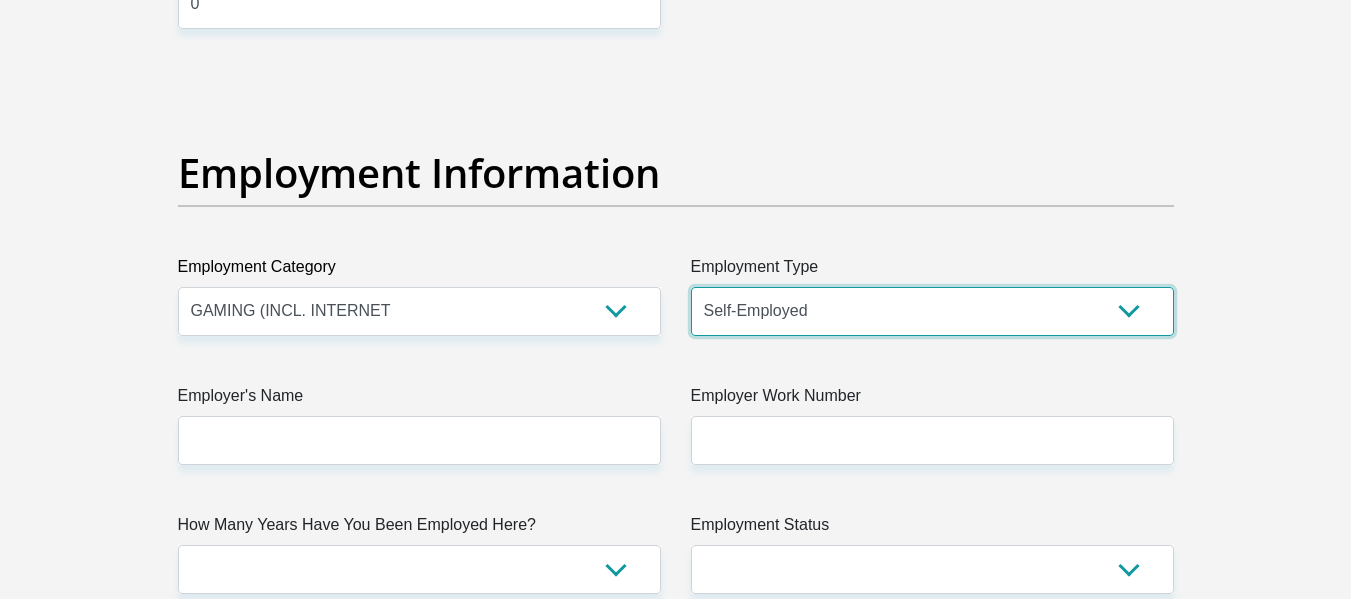 click on "College/Lecturer
Craft Seller
Creative
Driver
Executive
Farmer
Forces - Non Commissioned
Forces - Officer
Hawker
Housewife
Labourer
Licenced Professional
Manager
Miner
Non Licenced Professional
Office Staff/Clerk
Outside Worker
Pensioner
Permanent Teacher
Production/Manufacturing
Sales
Self-Employed
Semi-Professional Worker
Service Industry  Social Worker  Student" at bounding box center (932, 311) 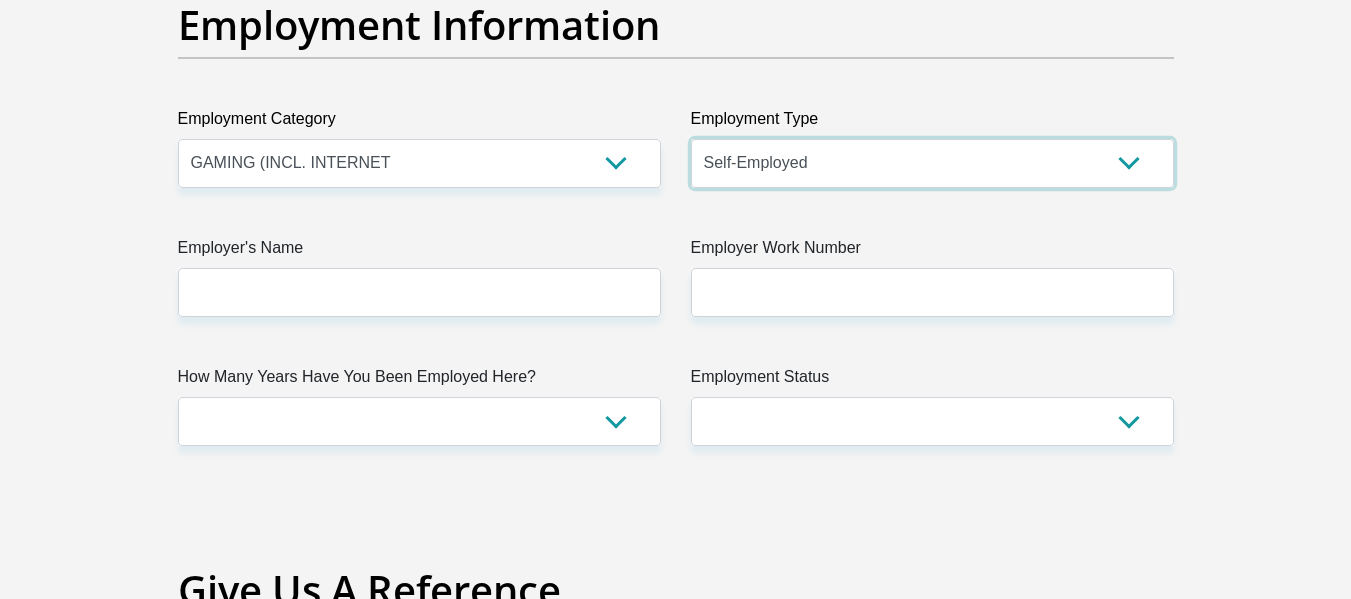 scroll, scrollTop: 3700, scrollLeft: 0, axis: vertical 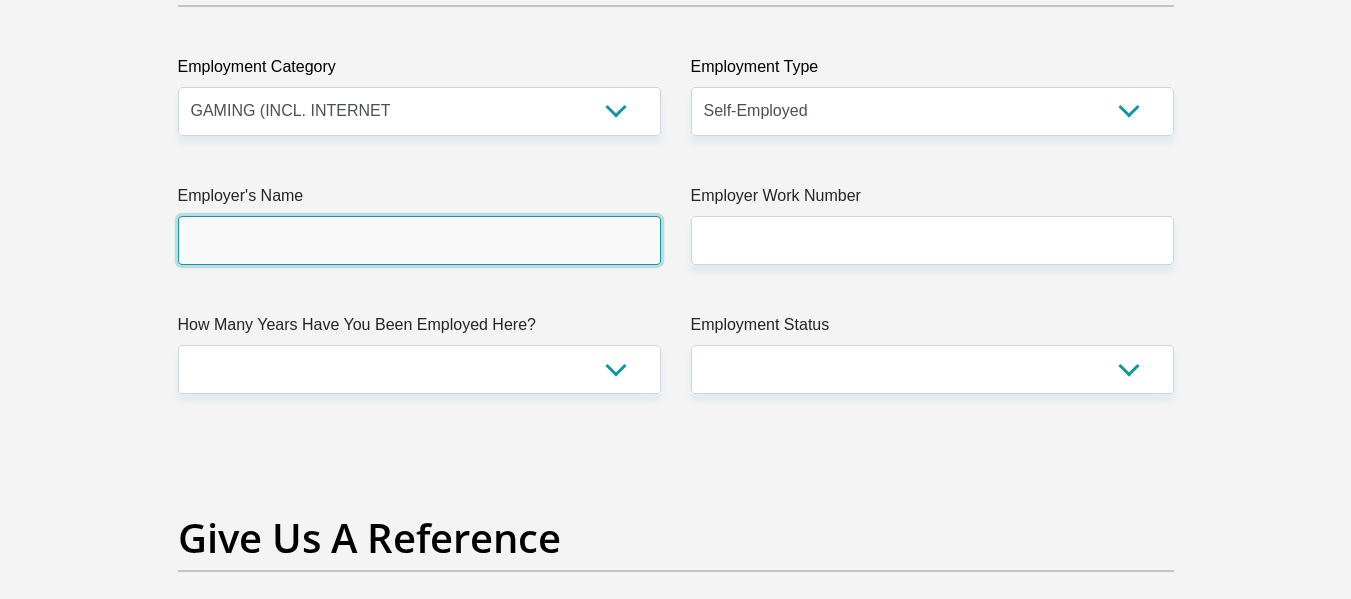 click on "Employer's Name" at bounding box center [419, 240] 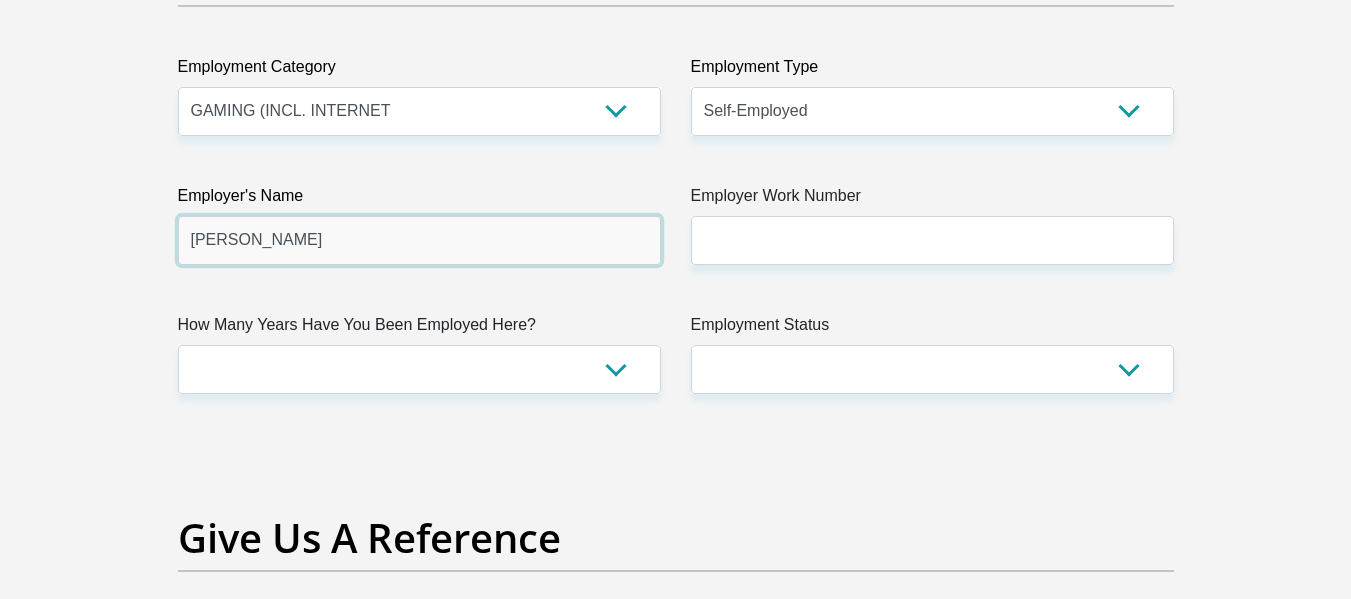 type on "Sebastian" 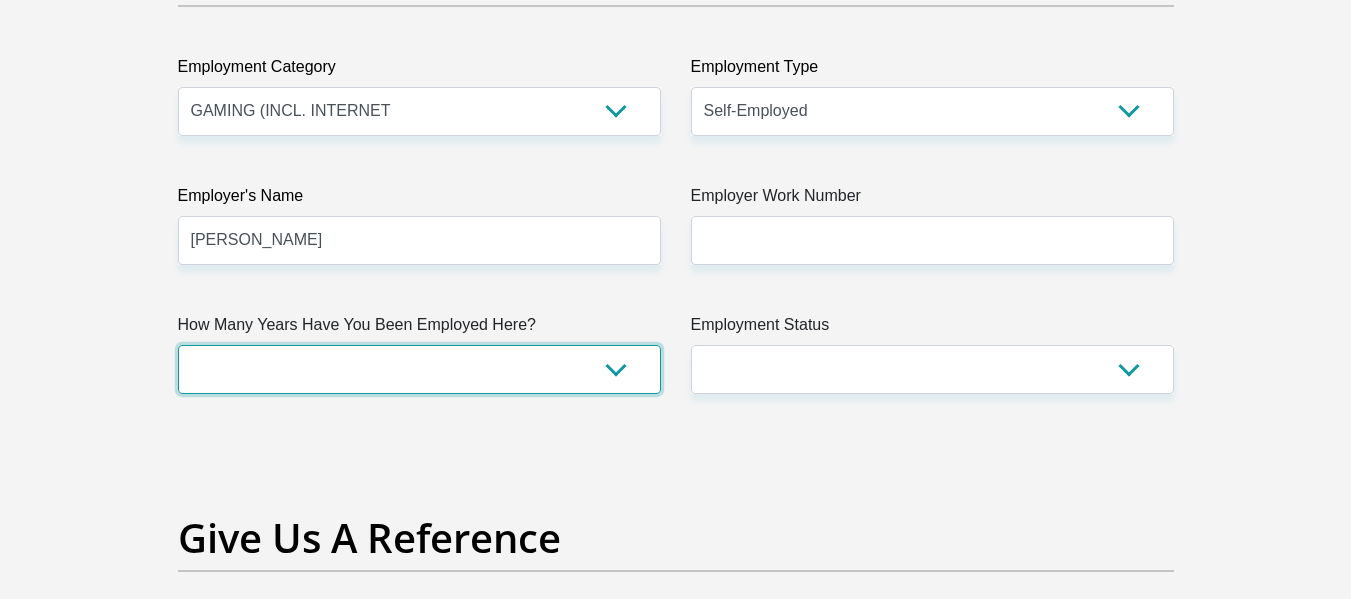 click on "less than 1 year
1-3 years
3-5 years
5+ years" at bounding box center [419, 369] 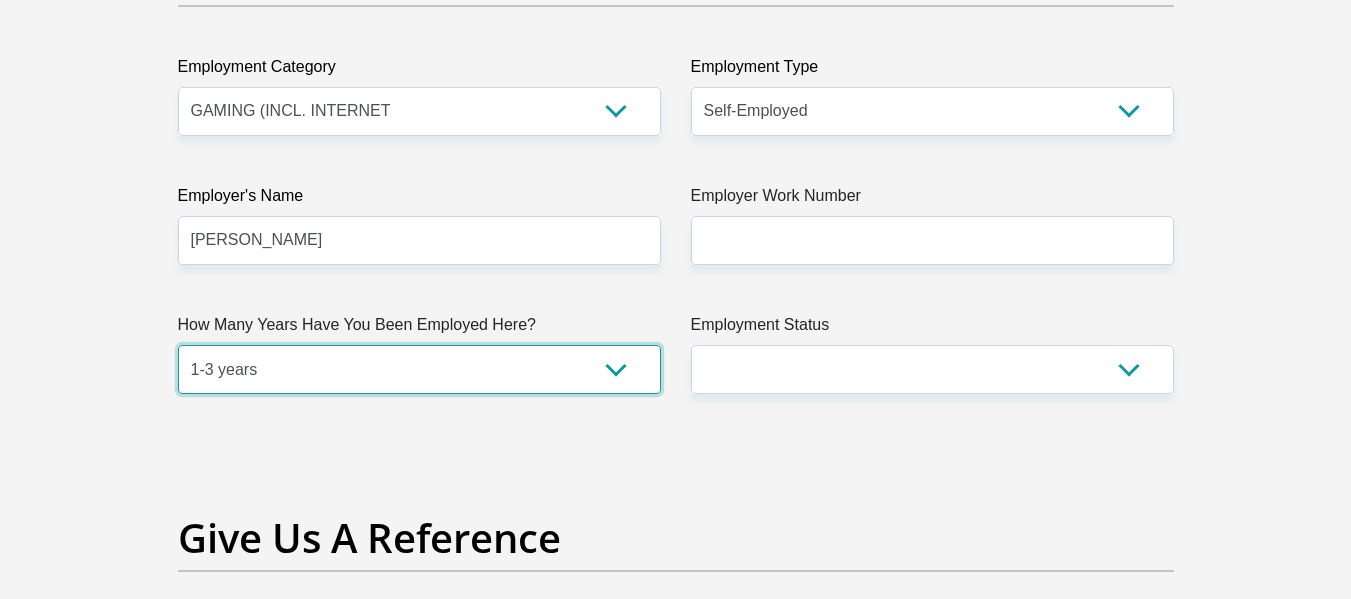 click on "less than 1 year
1-3 years
3-5 years
5+ years" at bounding box center (419, 369) 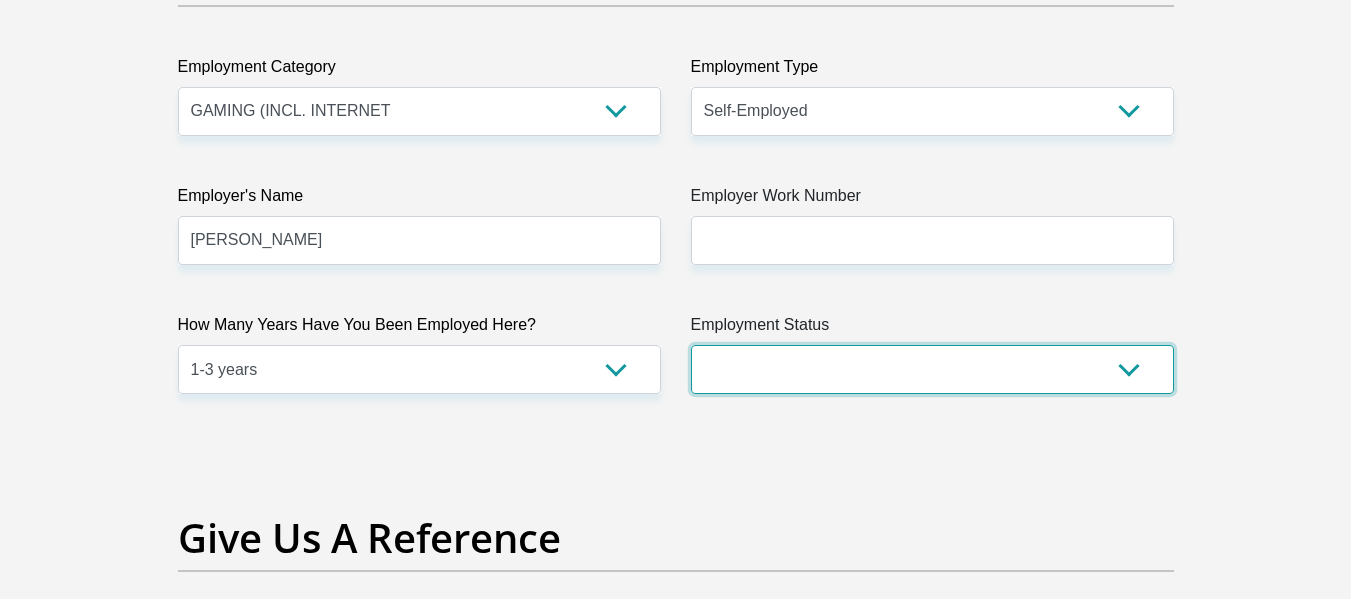 click on "Permanent/Full-time
Part-time/Casual
Contract Worker
Self-Employed
Housewife
Retired
Student
Medically Boarded
Disability
Unemployed" at bounding box center [932, 369] 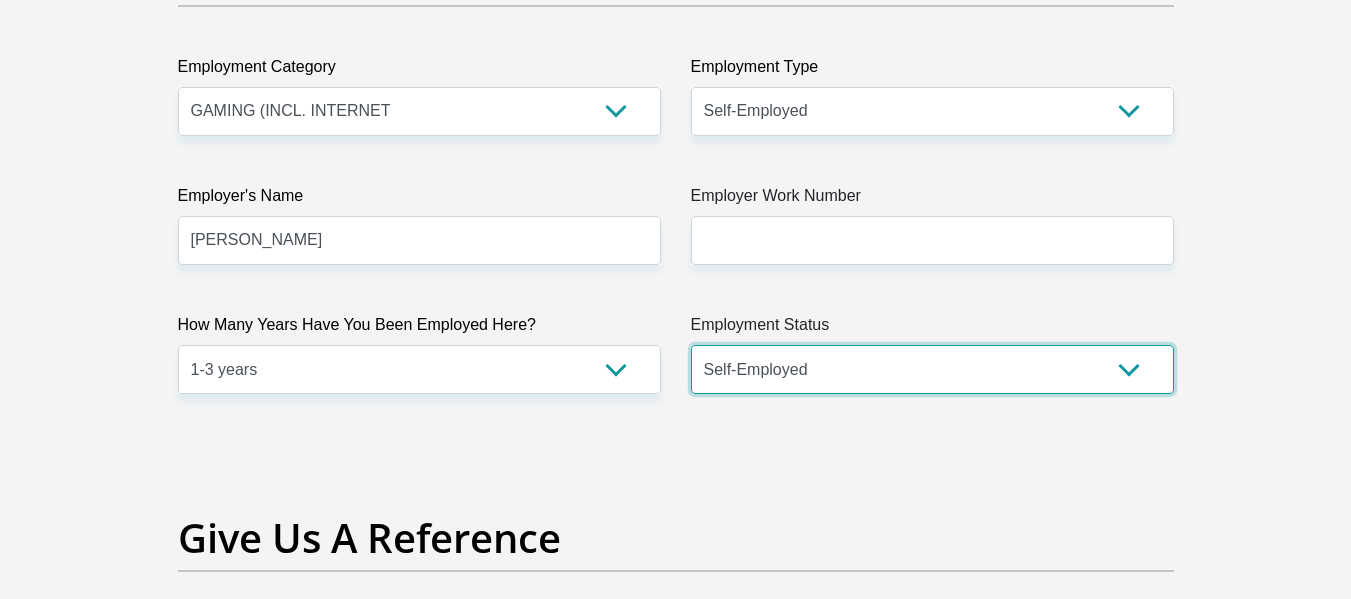 click on "Permanent/Full-time
Part-time/Casual
Contract Worker
Self-Employed
Housewife
Retired
Student
Medically Boarded
Disability
Unemployed" at bounding box center (932, 369) 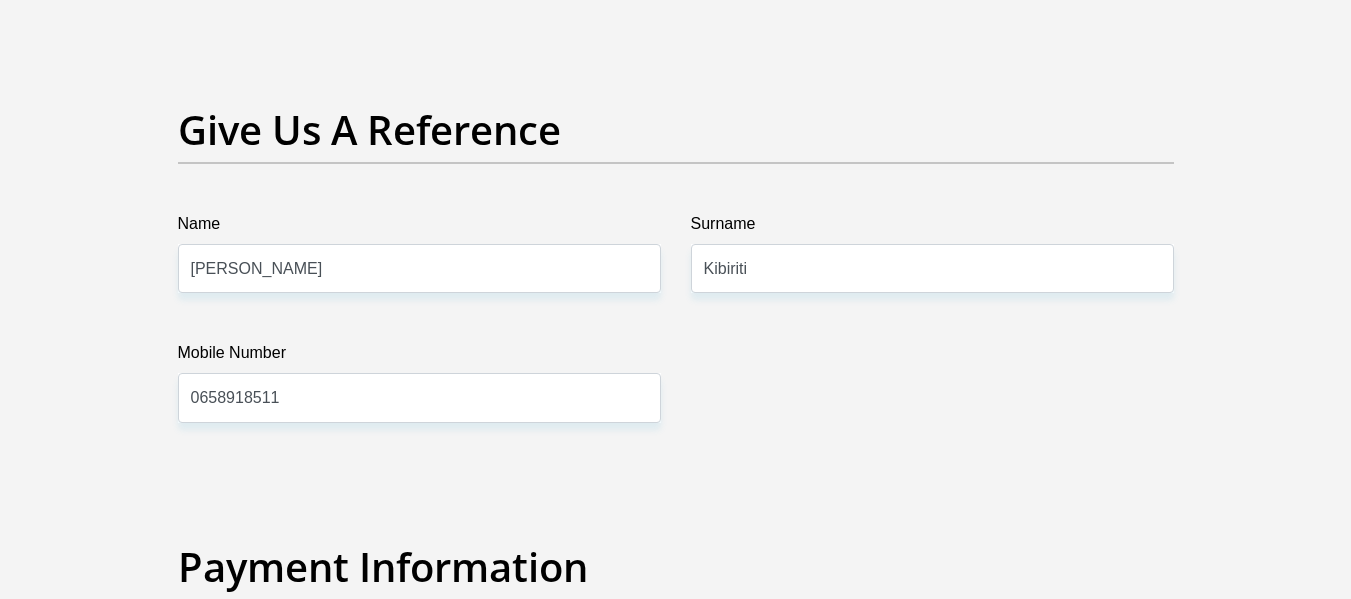 scroll, scrollTop: 4100, scrollLeft: 0, axis: vertical 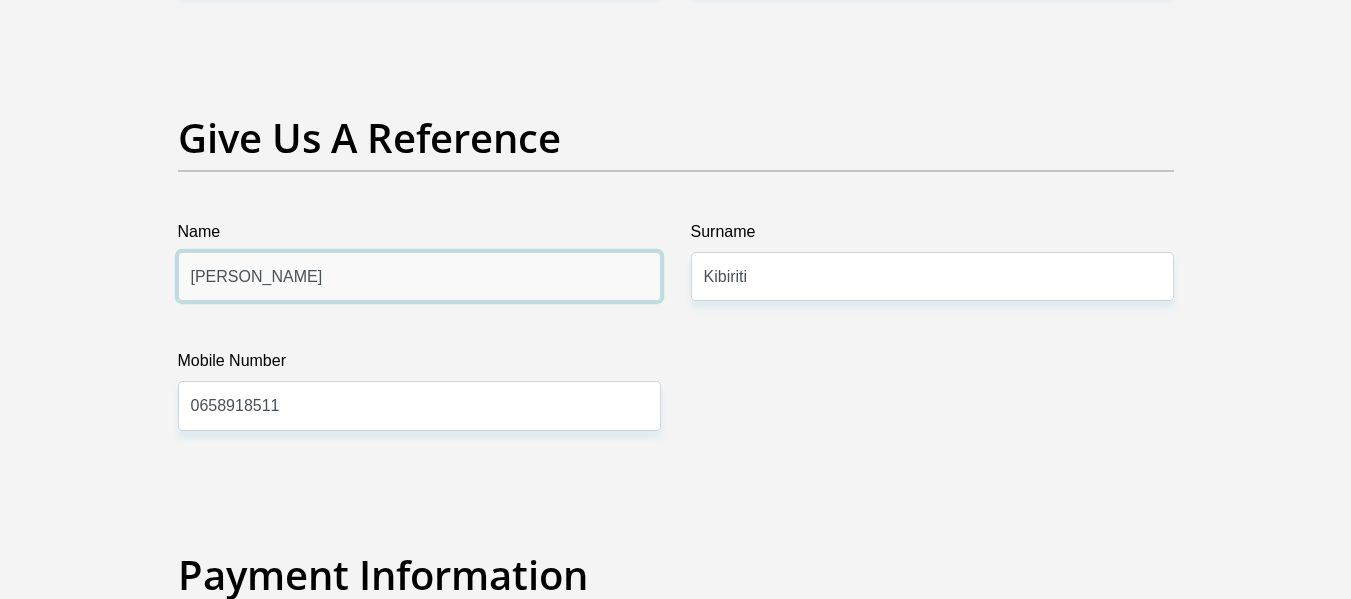 click on "Sebastian" at bounding box center (419, 276) 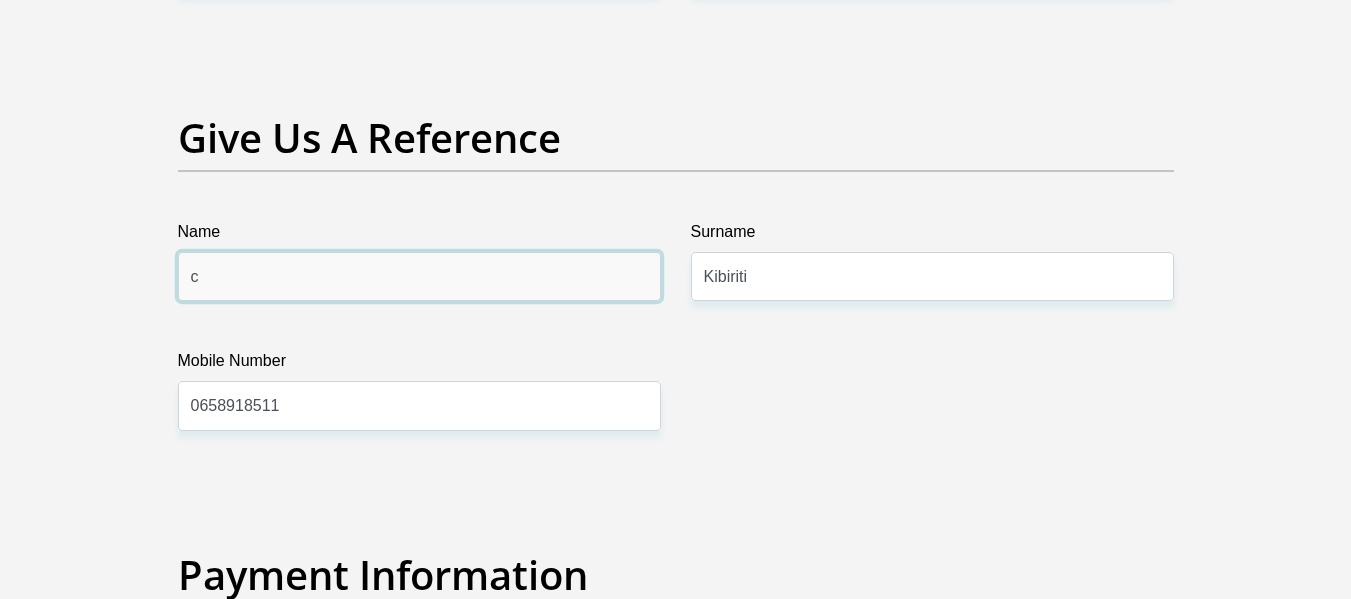type on "Clinton" 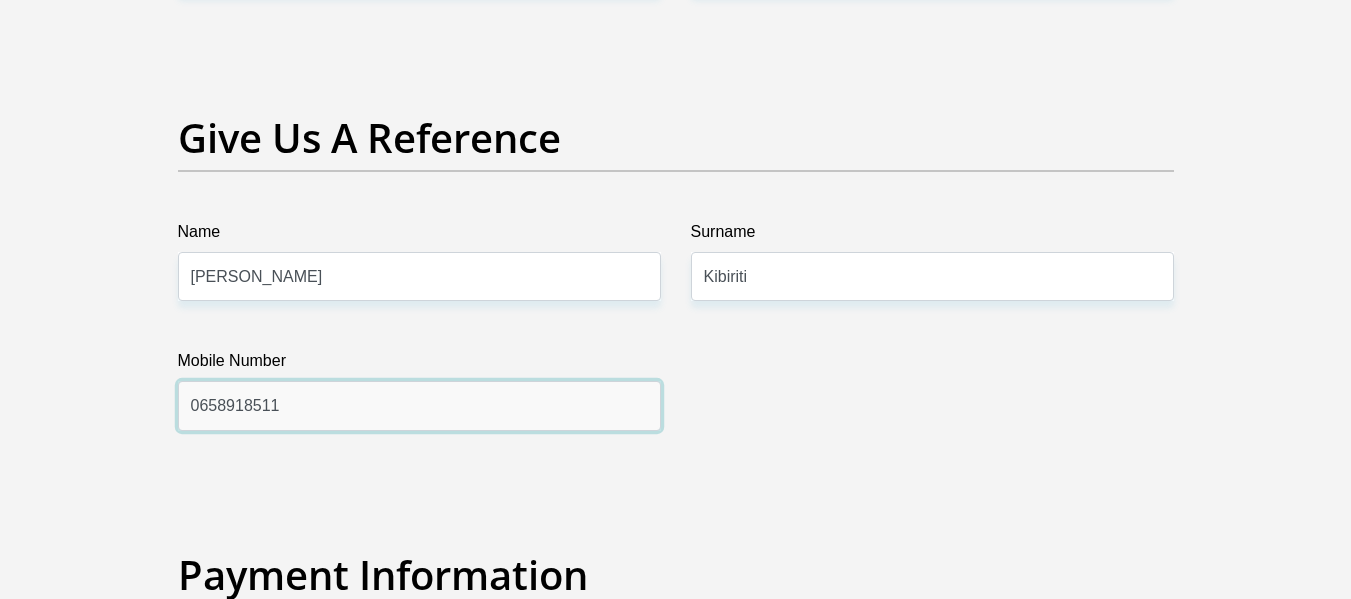 drag, startPoint x: 286, startPoint y: 409, endPoint x: 108, endPoint y: 378, distance: 180.67928 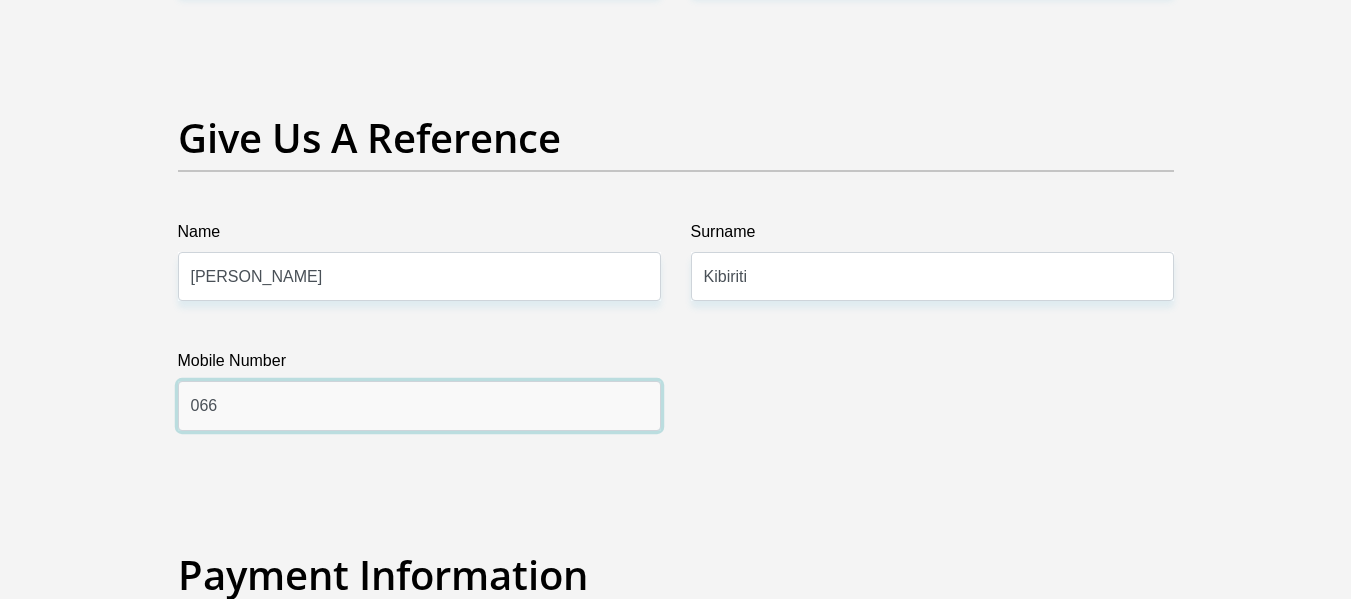 type on "0665552123" 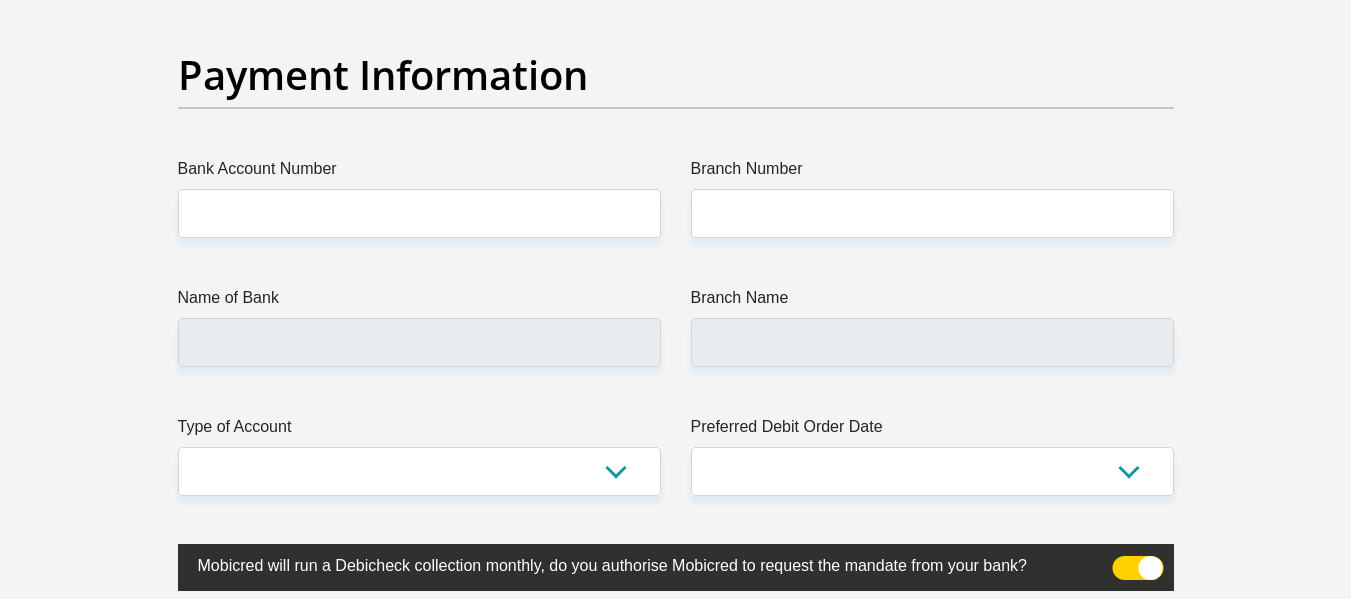 scroll, scrollTop: 4500, scrollLeft: 0, axis: vertical 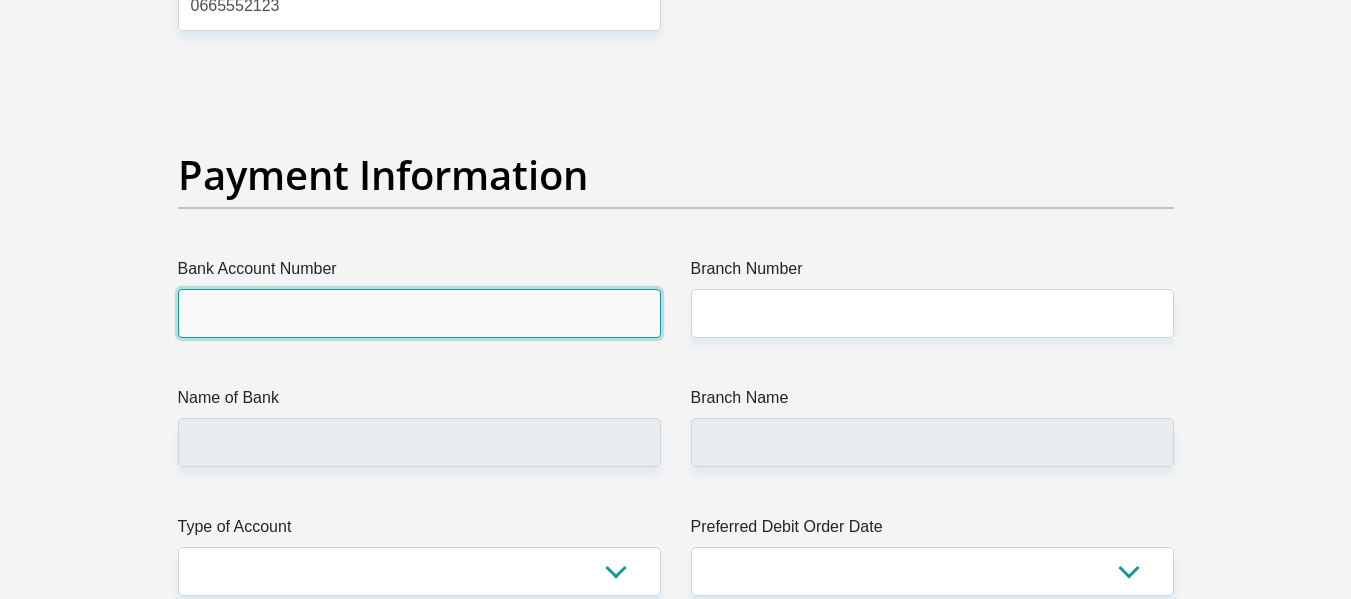 click on "Bank Account Number" at bounding box center [419, 313] 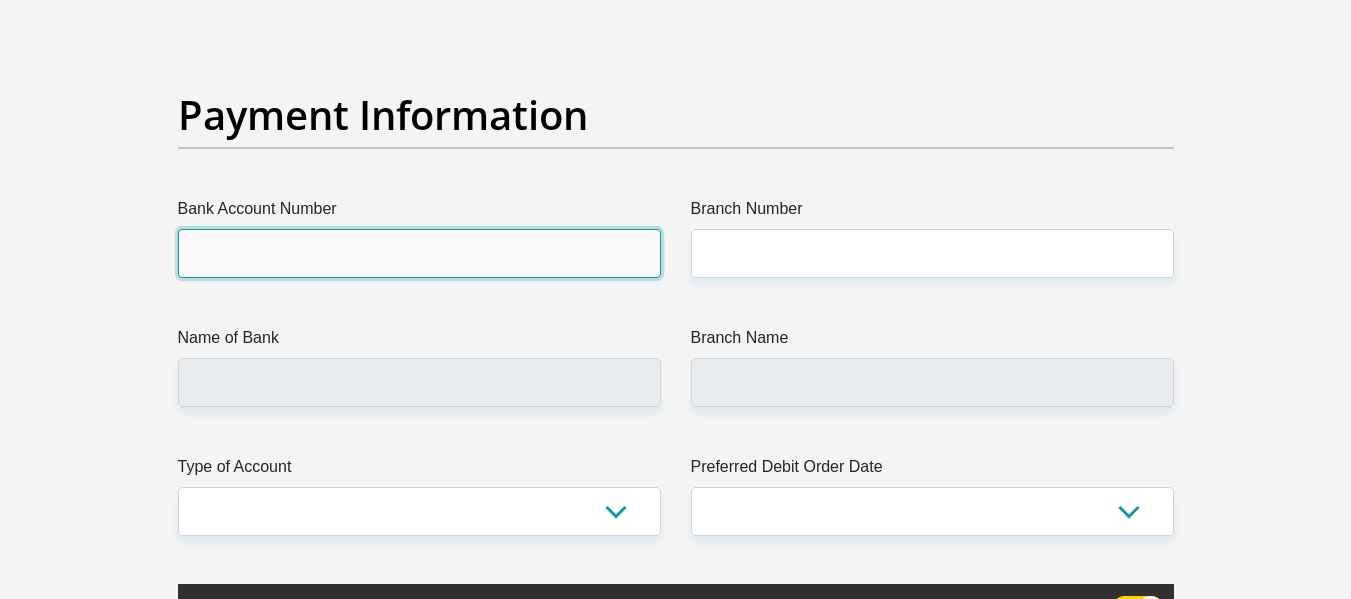 scroll, scrollTop: 4500, scrollLeft: 0, axis: vertical 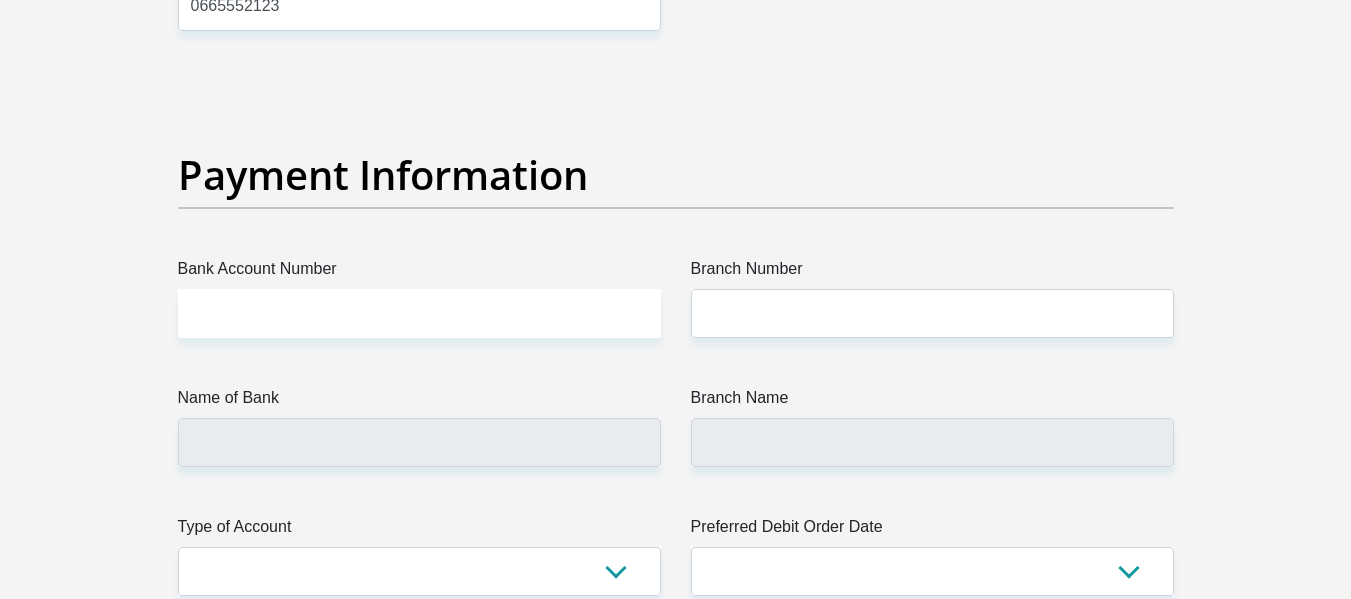 click on "Personal Details
Title
Mr
Ms
Mrs
Dr
Other
First Name
Sebastian
Surname
Kibiriti
ID Number
0406075692086
Please input valid ID number
Race
Black
Coloured
Indian
White
Other
Contact Number
0658918511
Please input valid contact number" at bounding box center [675, -927] 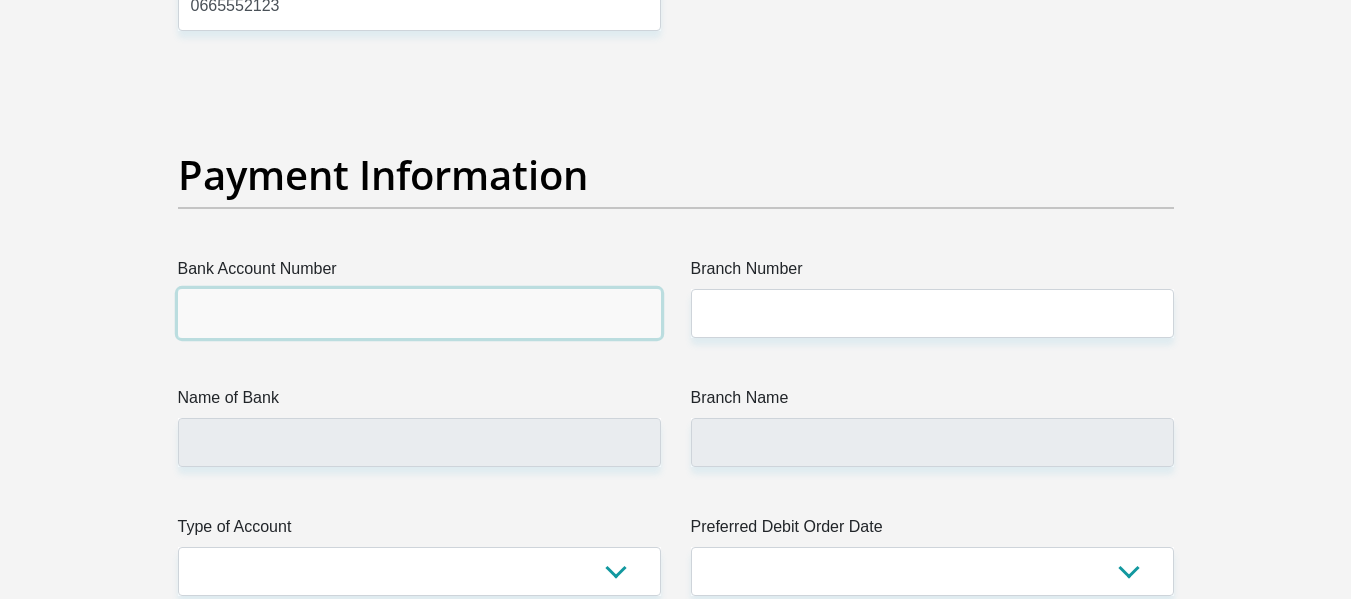 click on "Bank Account Number" at bounding box center [419, 313] 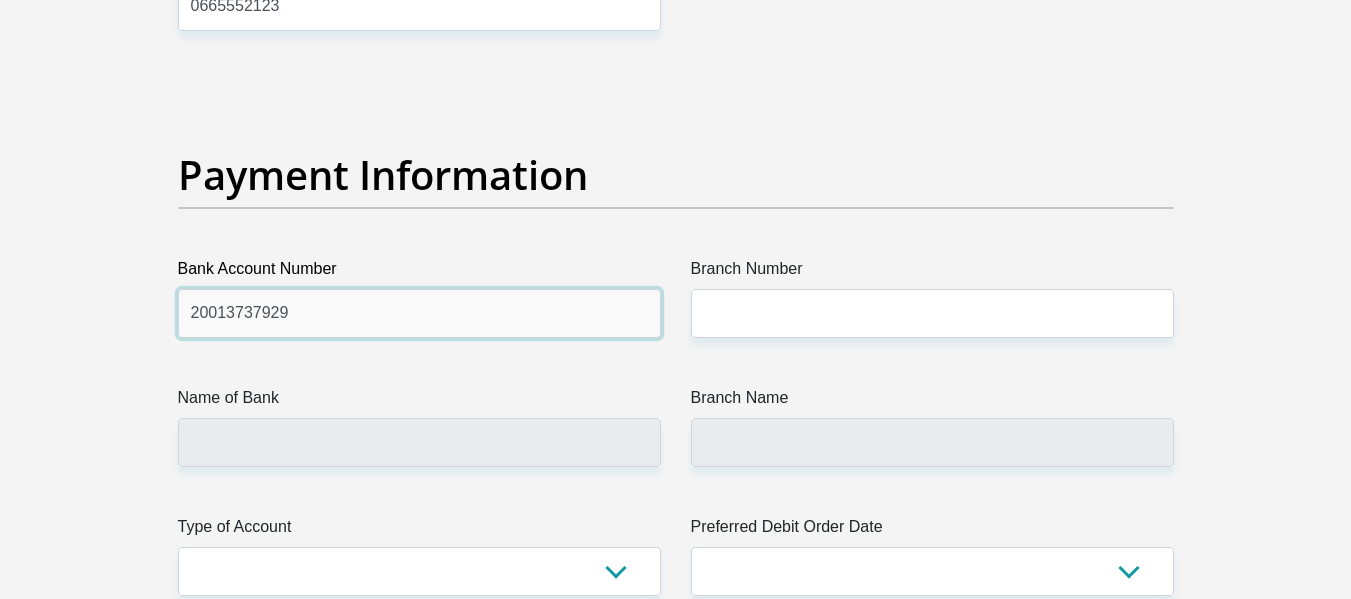 type on "20013737929" 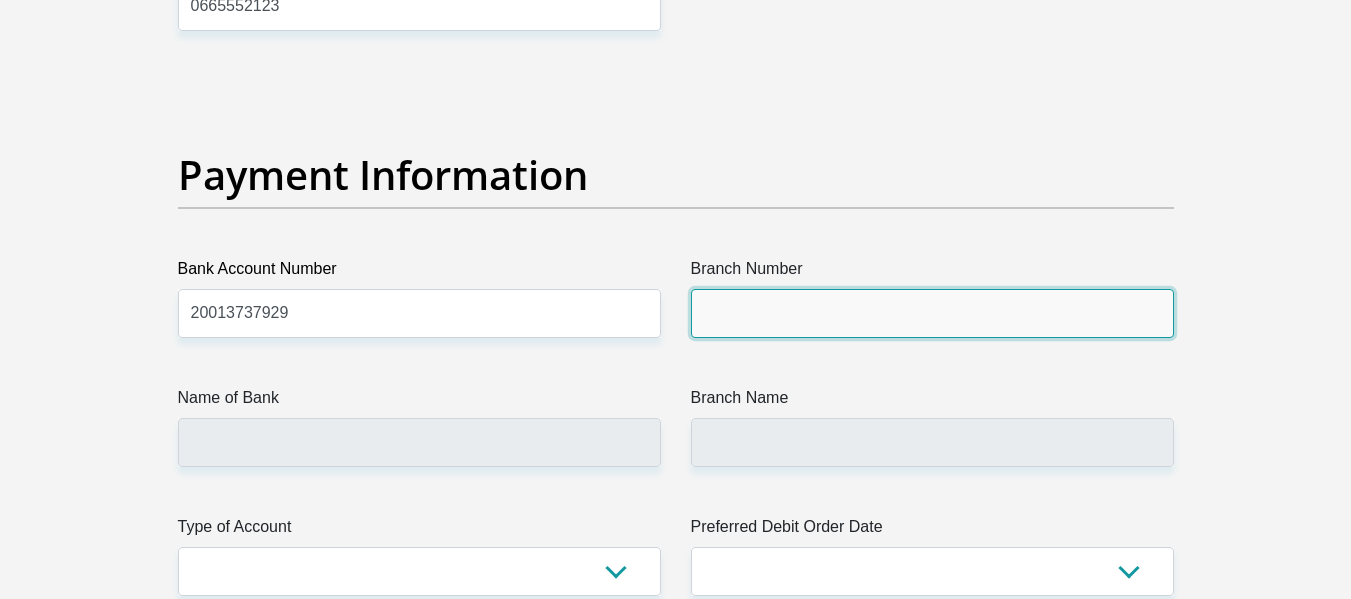 click on "Branch Number" at bounding box center [932, 313] 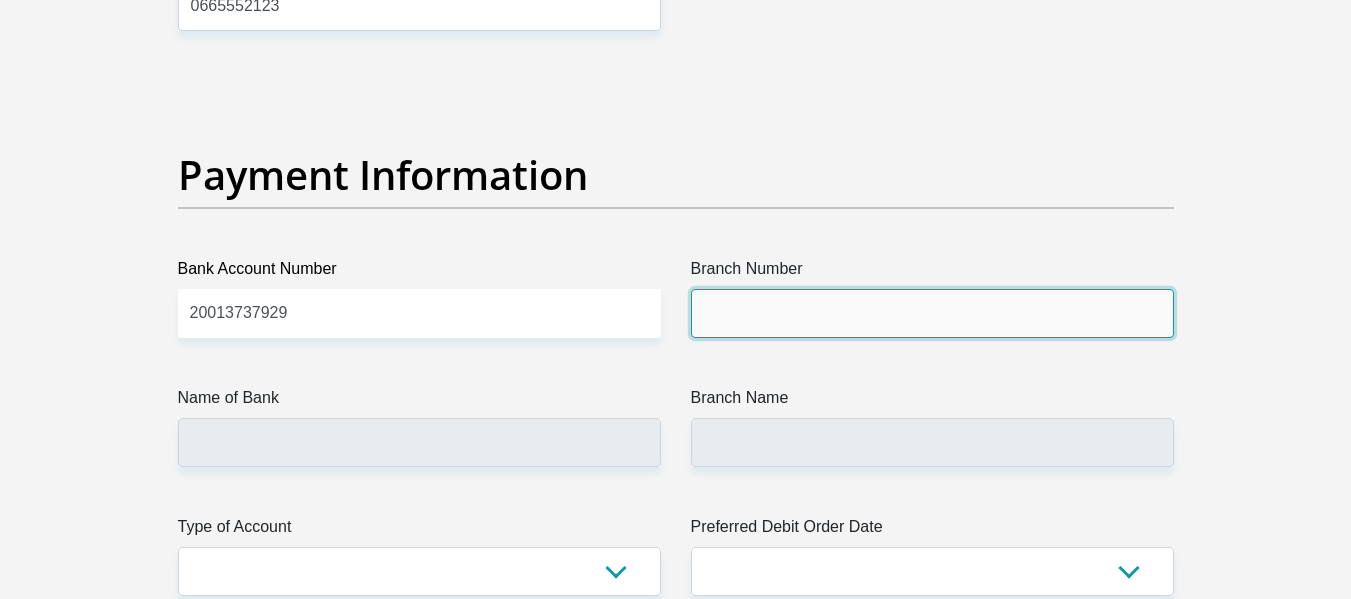click on "Branch Number" at bounding box center [932, 313] 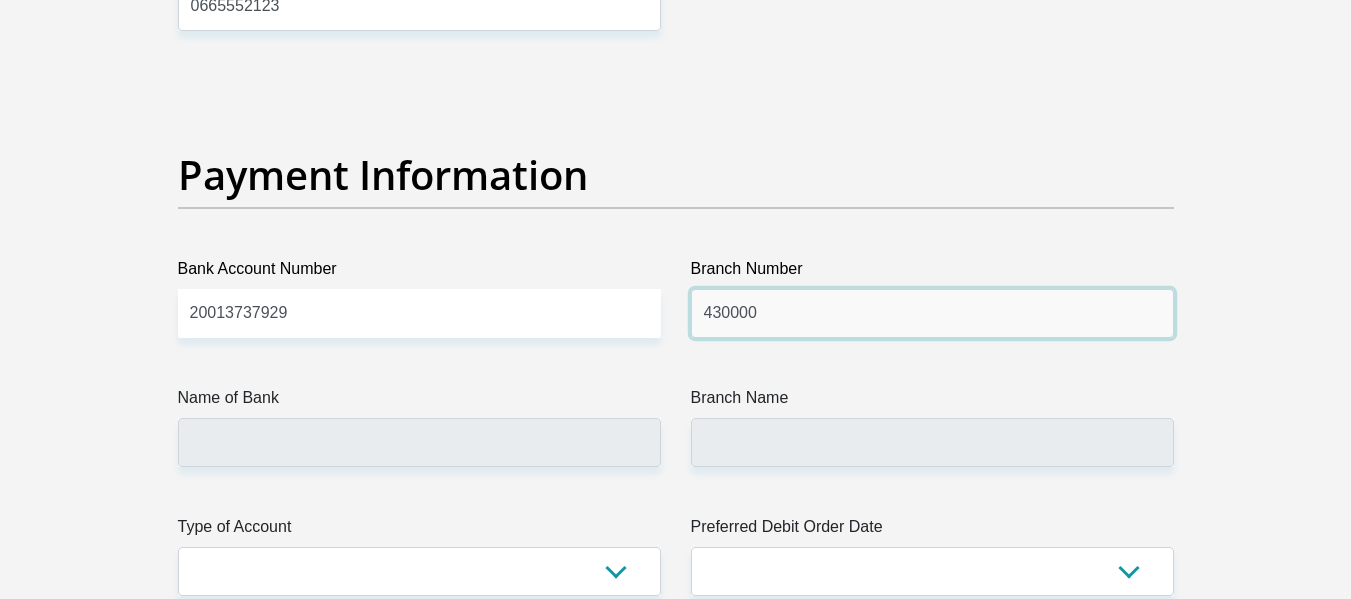 scroll, scrollTop: 4700, scrollLeft: 0, axis: vertical 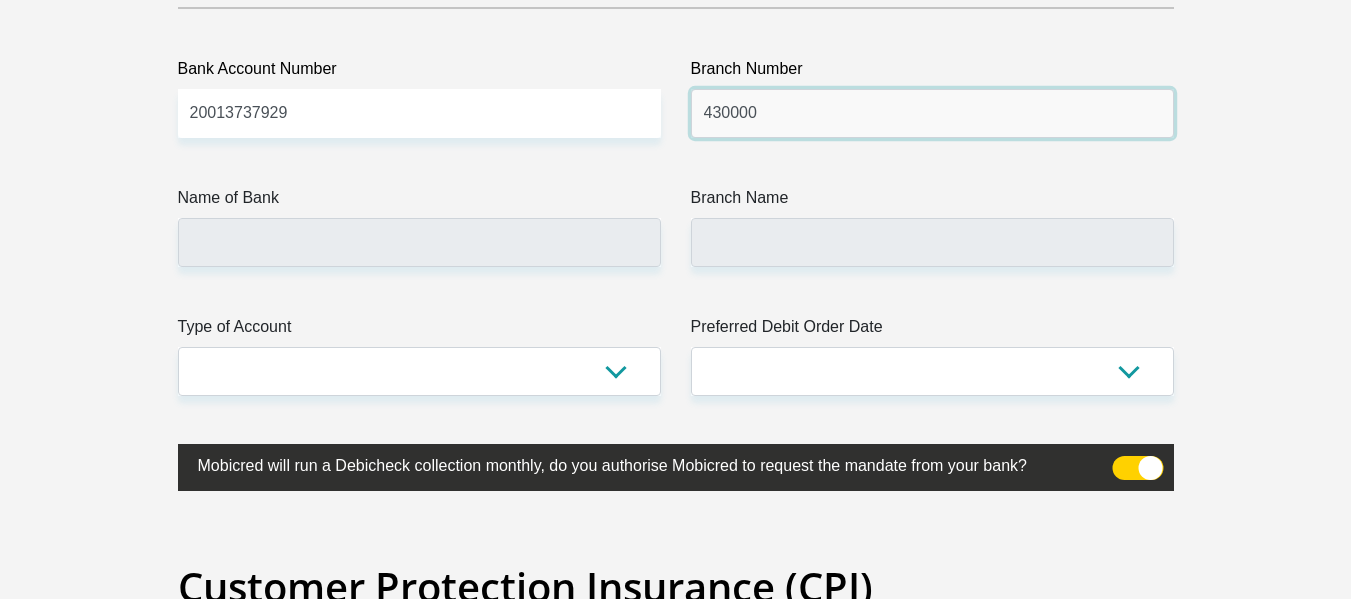 type on "430000" 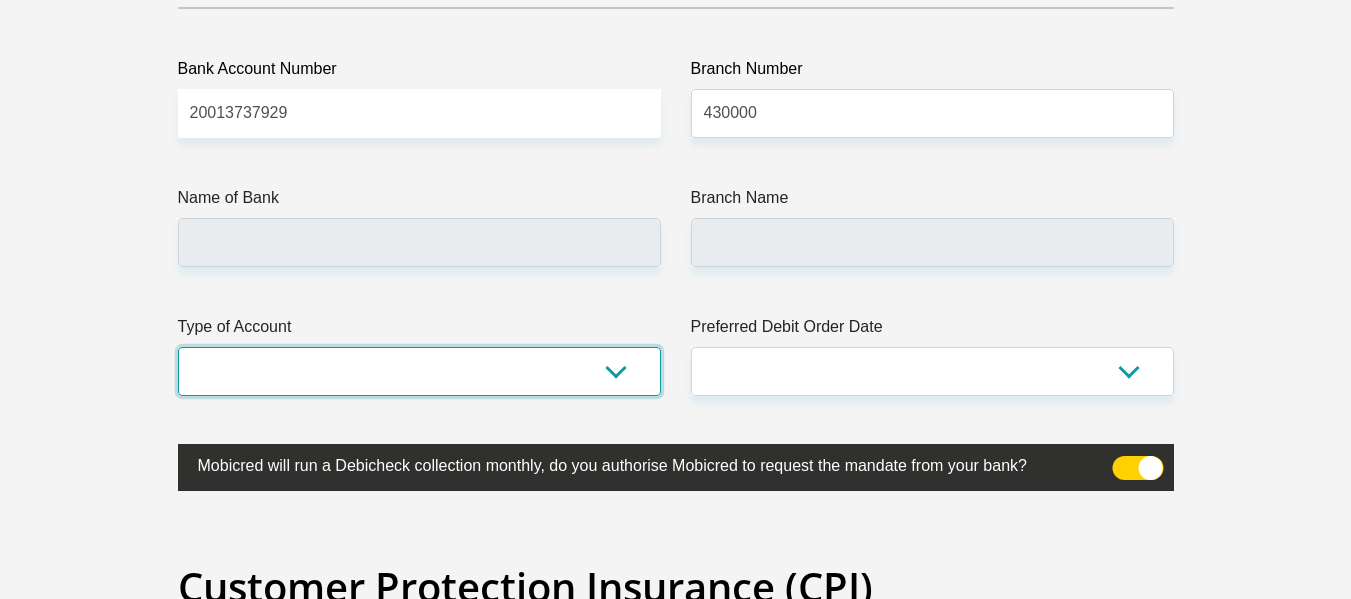 click on "Cheque
Savings" at bounding box center (419, 371) 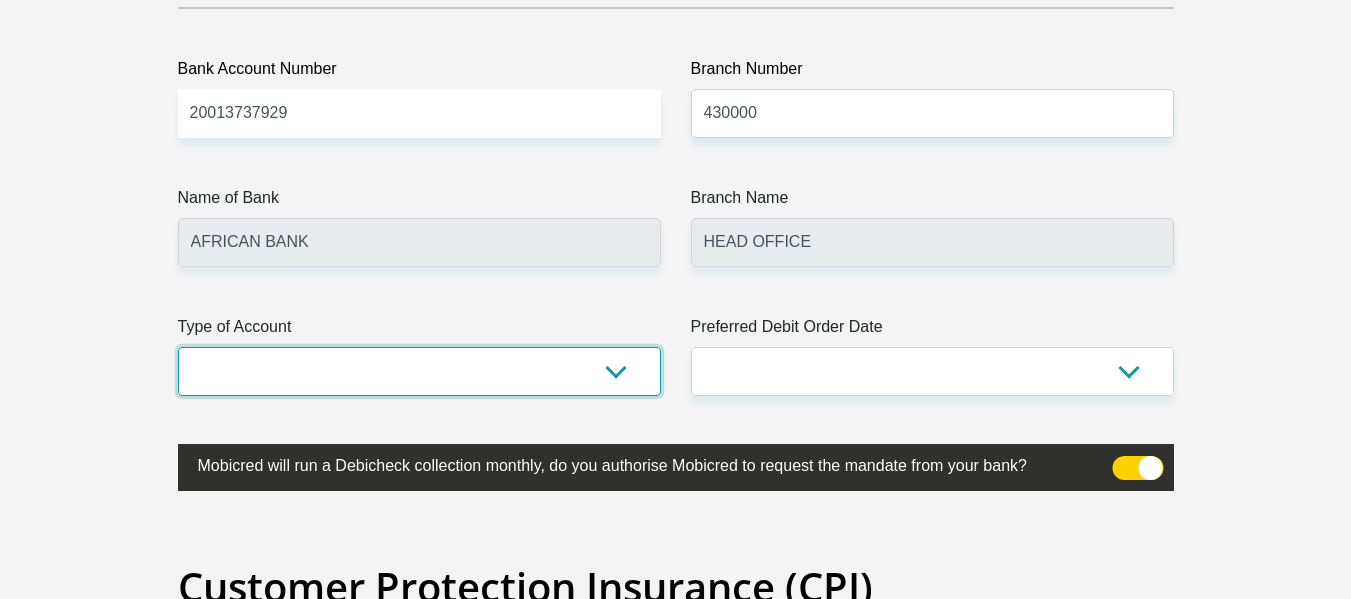 select on "CUR" 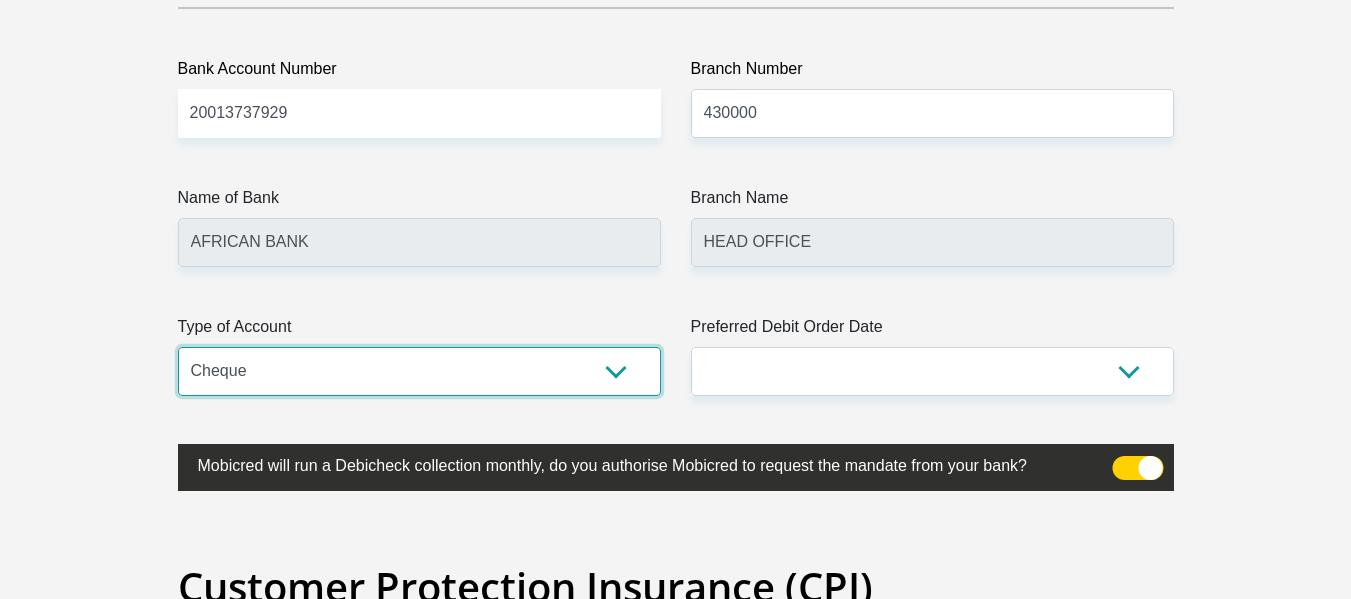 click on "Cheque
Savings" at bounding box center (419, 371) 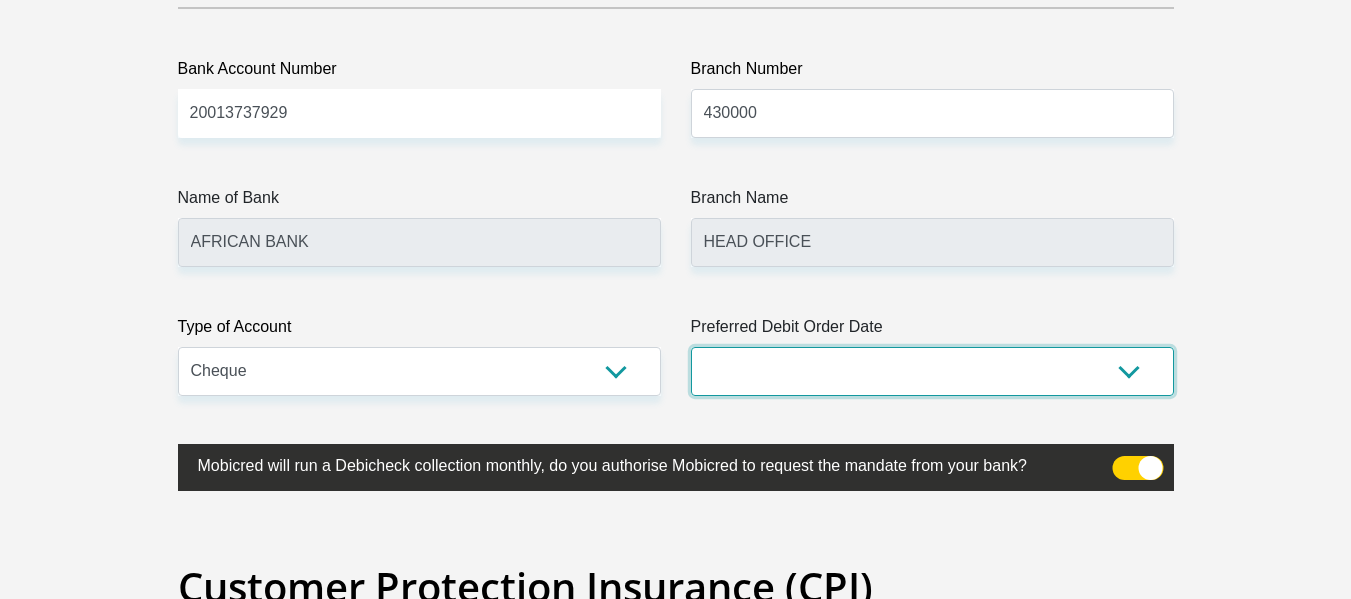 click on "1st
2nd
3rd
4th
5th
7th
18th
19th
20th
21st
22nd
23rd
24th
25th
26th
27th
28th
29th
30th" at bounding box center (932, 371) 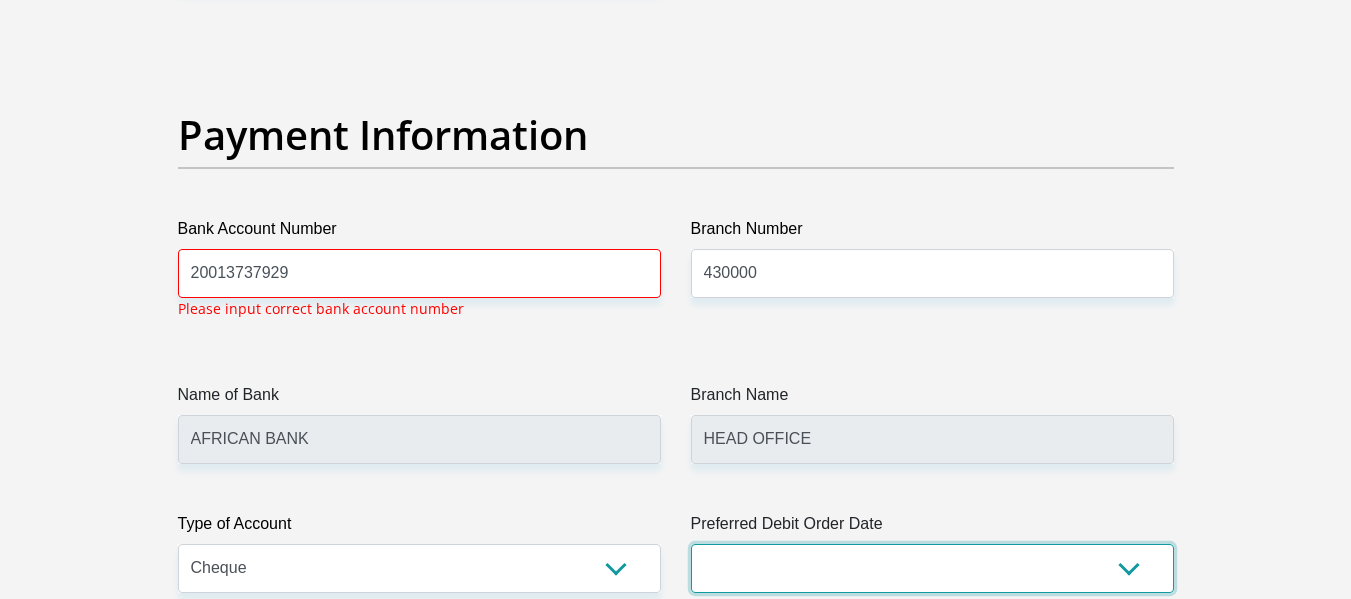 scroll, scrollTop: 4538, scrollLeft: 0, axis: vertical 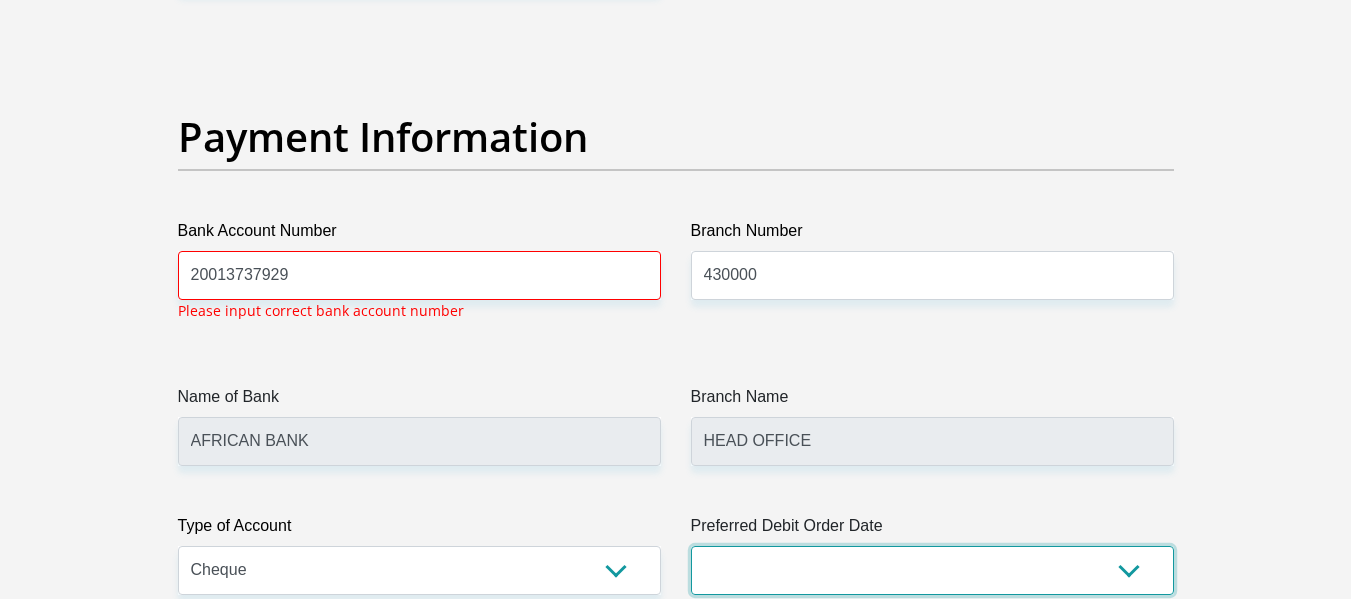 select on "1" 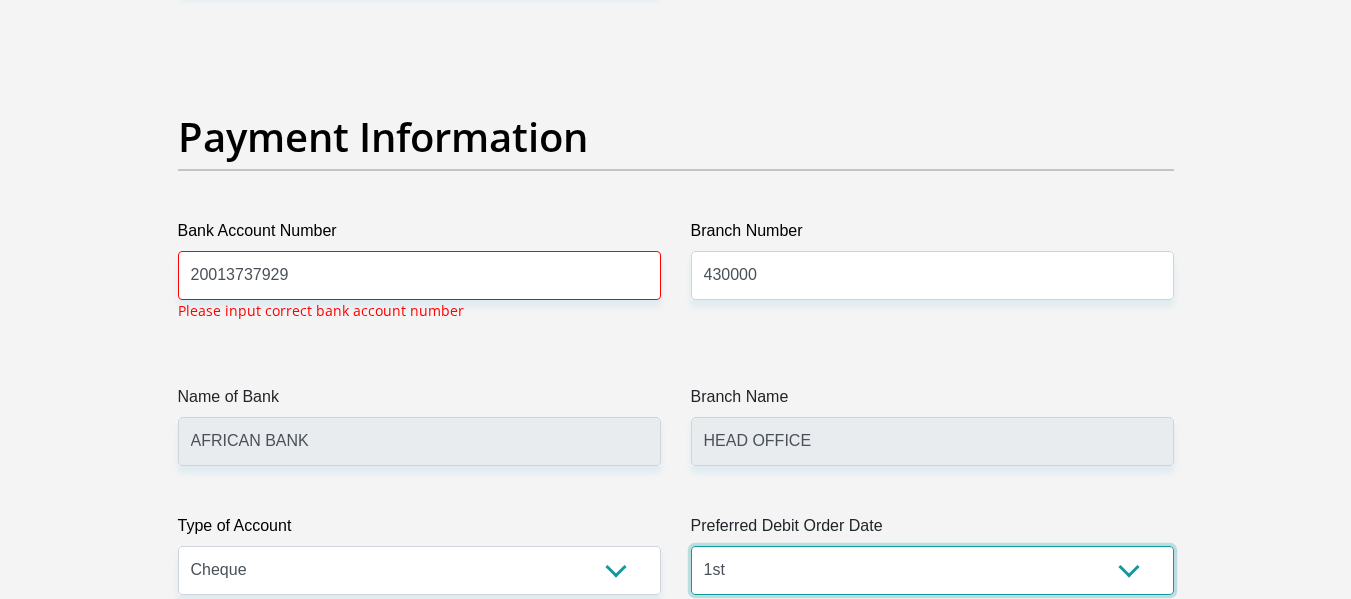click on "1st
2nd
3rd
4th
5th
7th
18th
19th
20th
21st
22nd
23rd
24th
25th
26th
27th
28th
29th
30th" at bounding box center (932, 570) 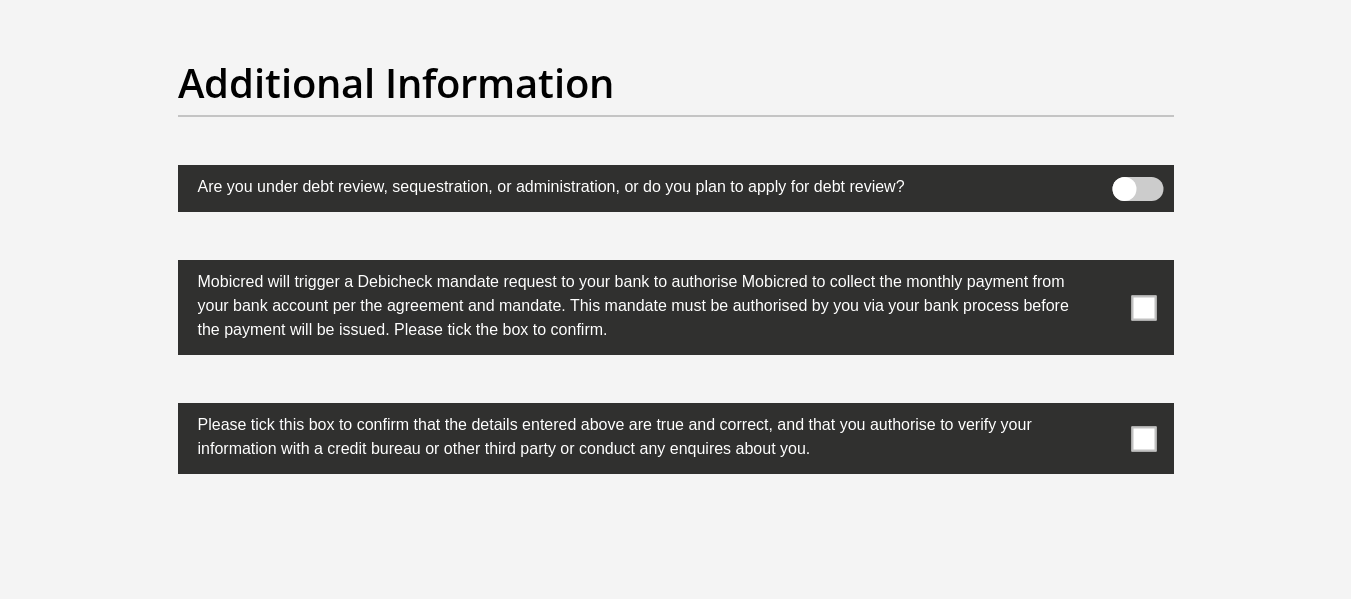 scroll, scrollTop: 6138, scrollLeft: 0, axis: vertical 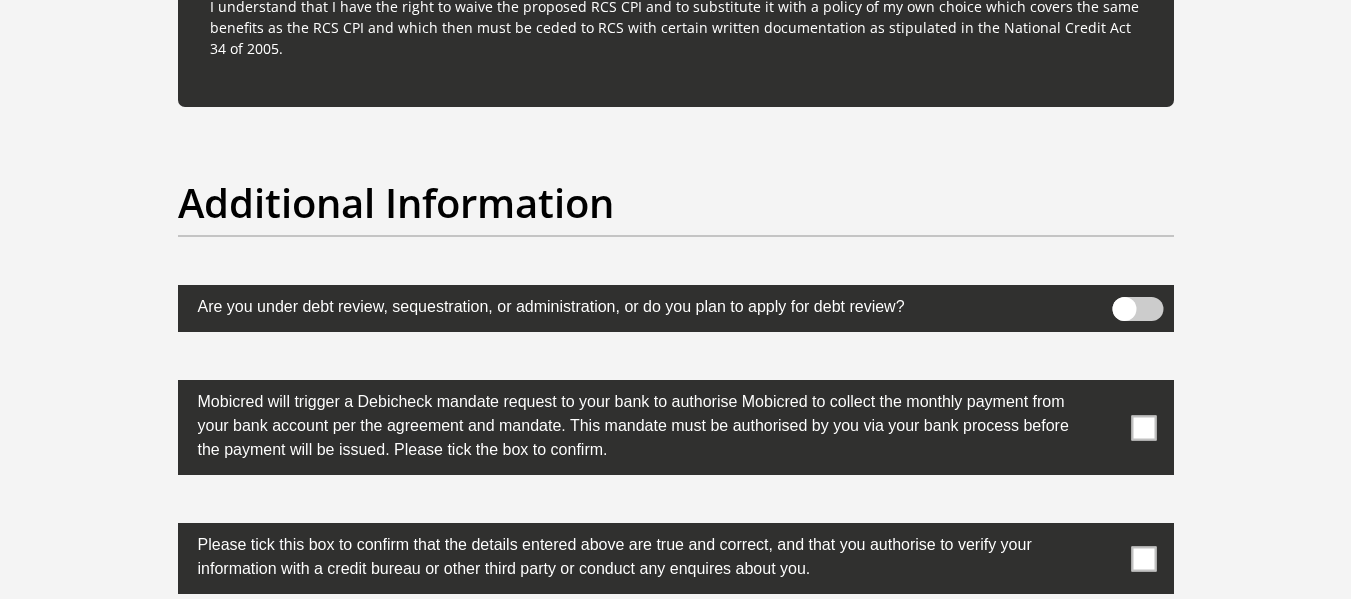 click at bounding box center (1137, 309) 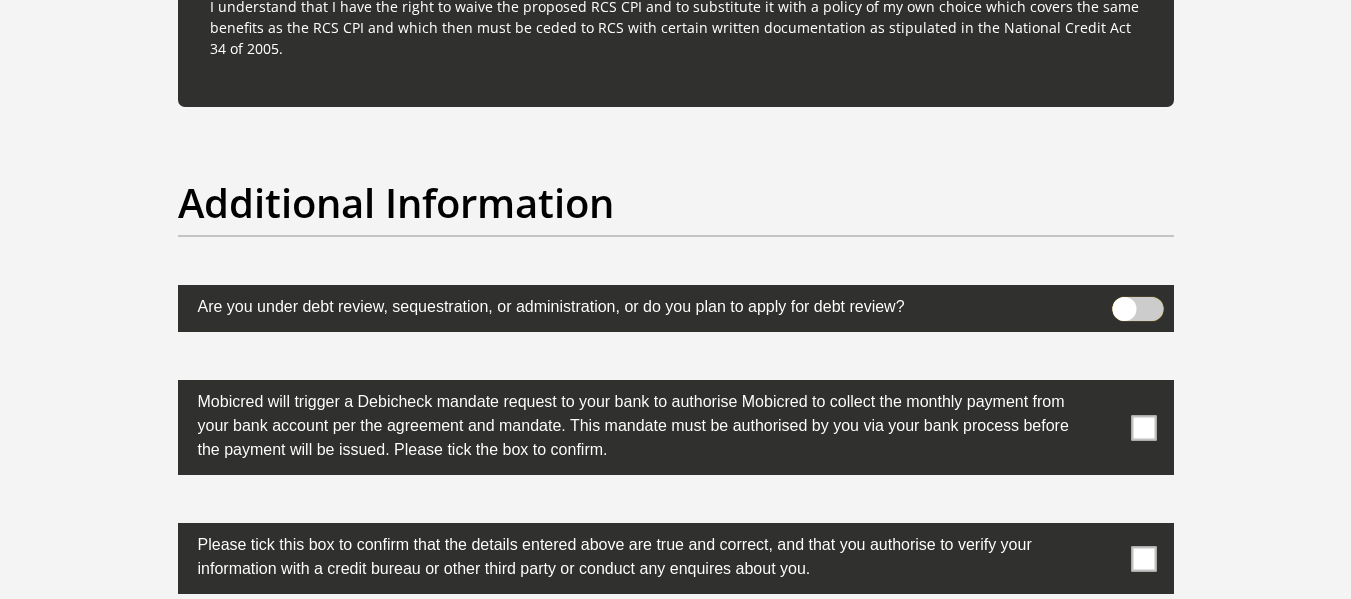 click at bounding box center [1124, 302] 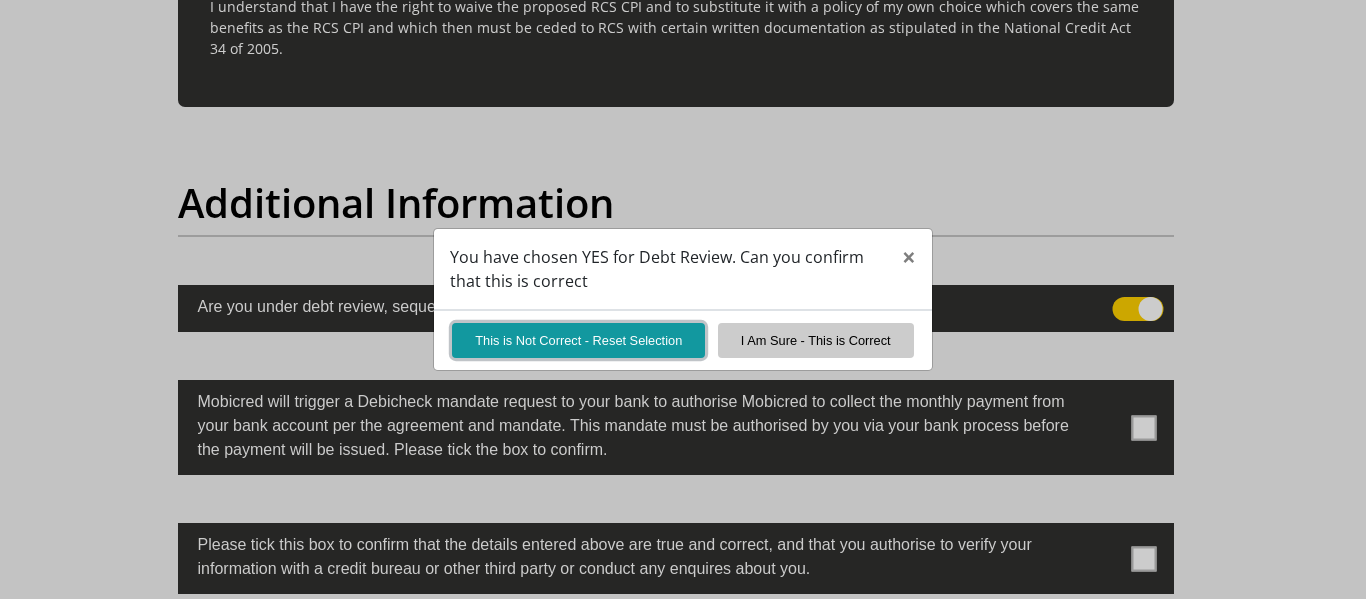 click on "This is Not Correct - Reset Selection" at bounding box center [578, 340] 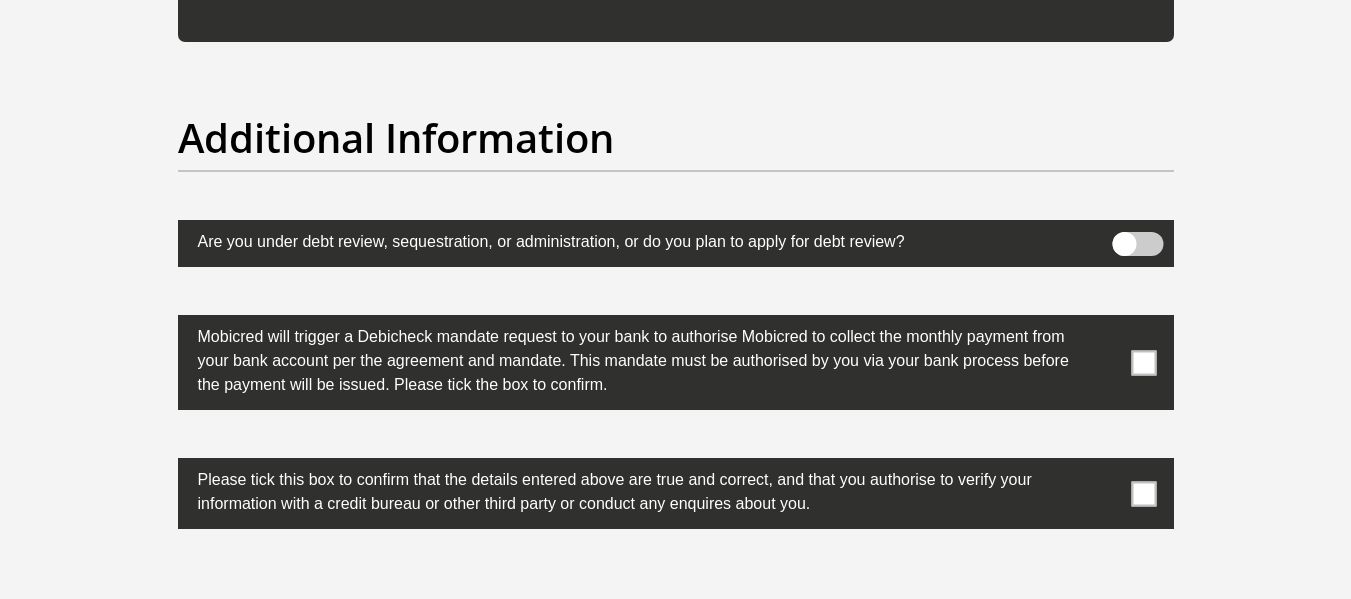 scroll, scrollTop: 6238, scrollLeft: 0, axis: vertical 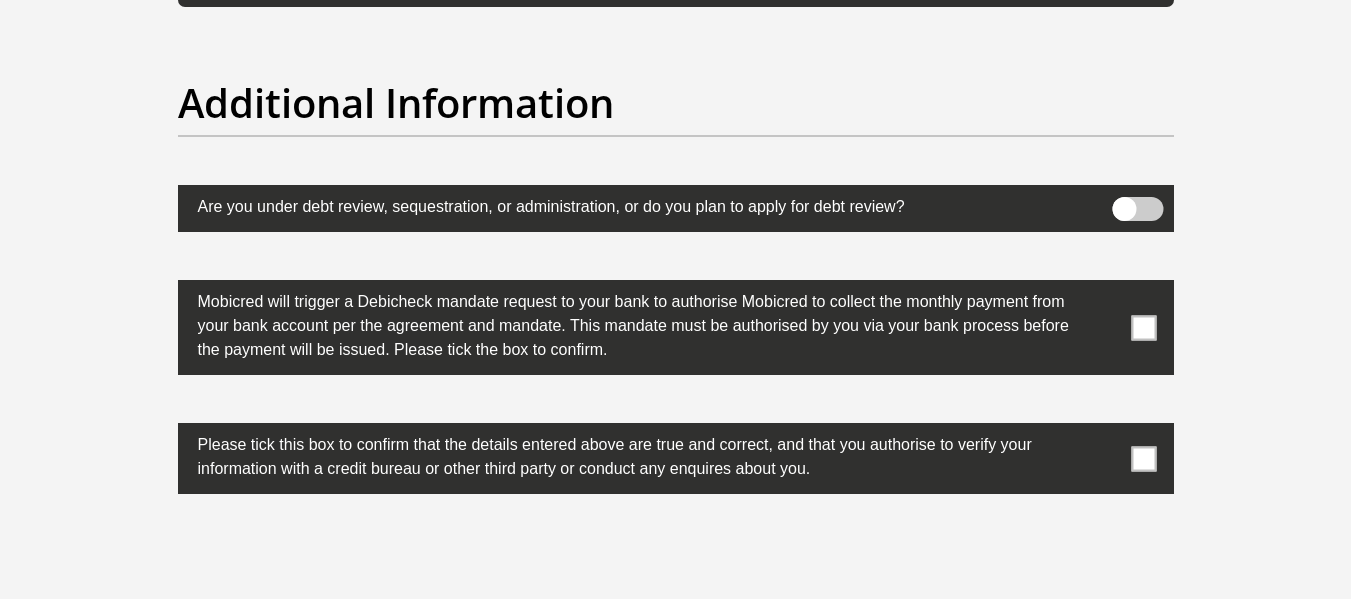 click at bounding box center (1143, 327) 